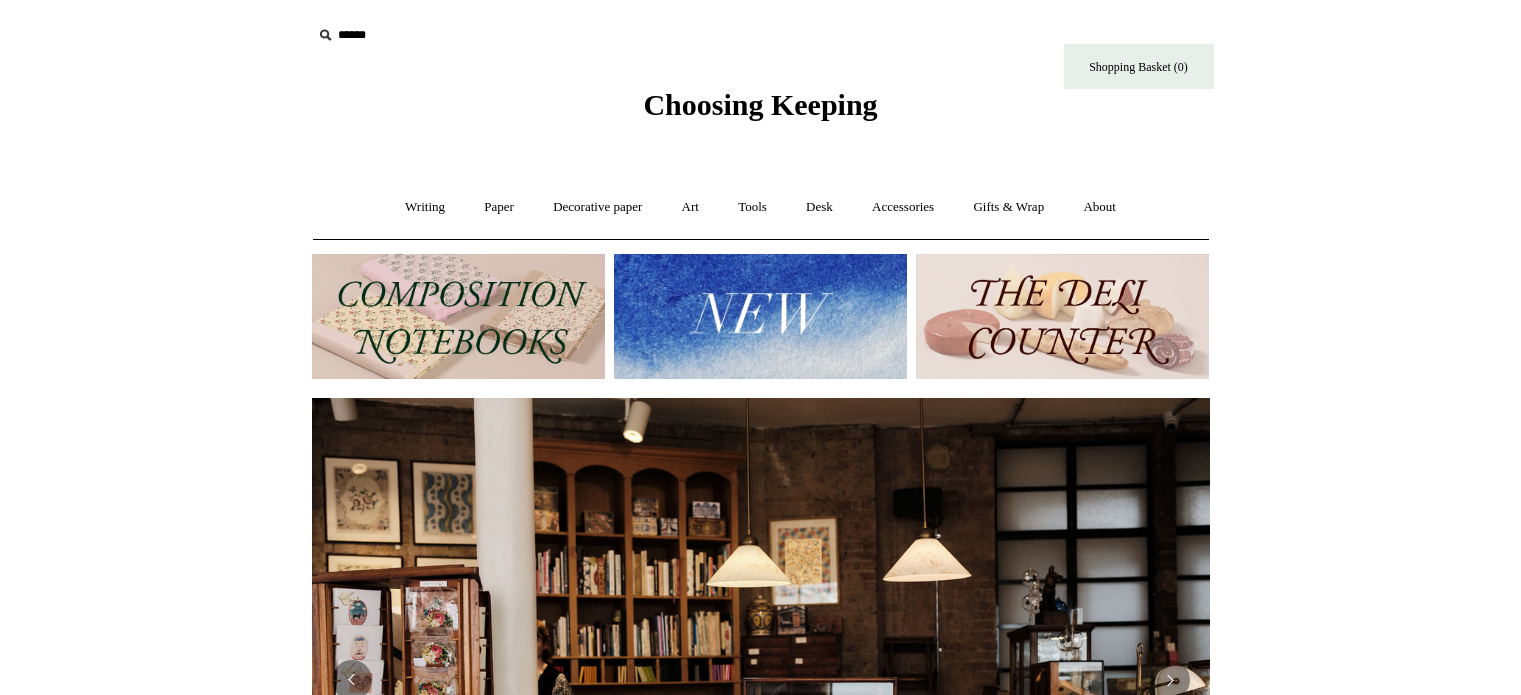 scroll, scrollTop: 900, scrollLeft: 0, axis: vertical 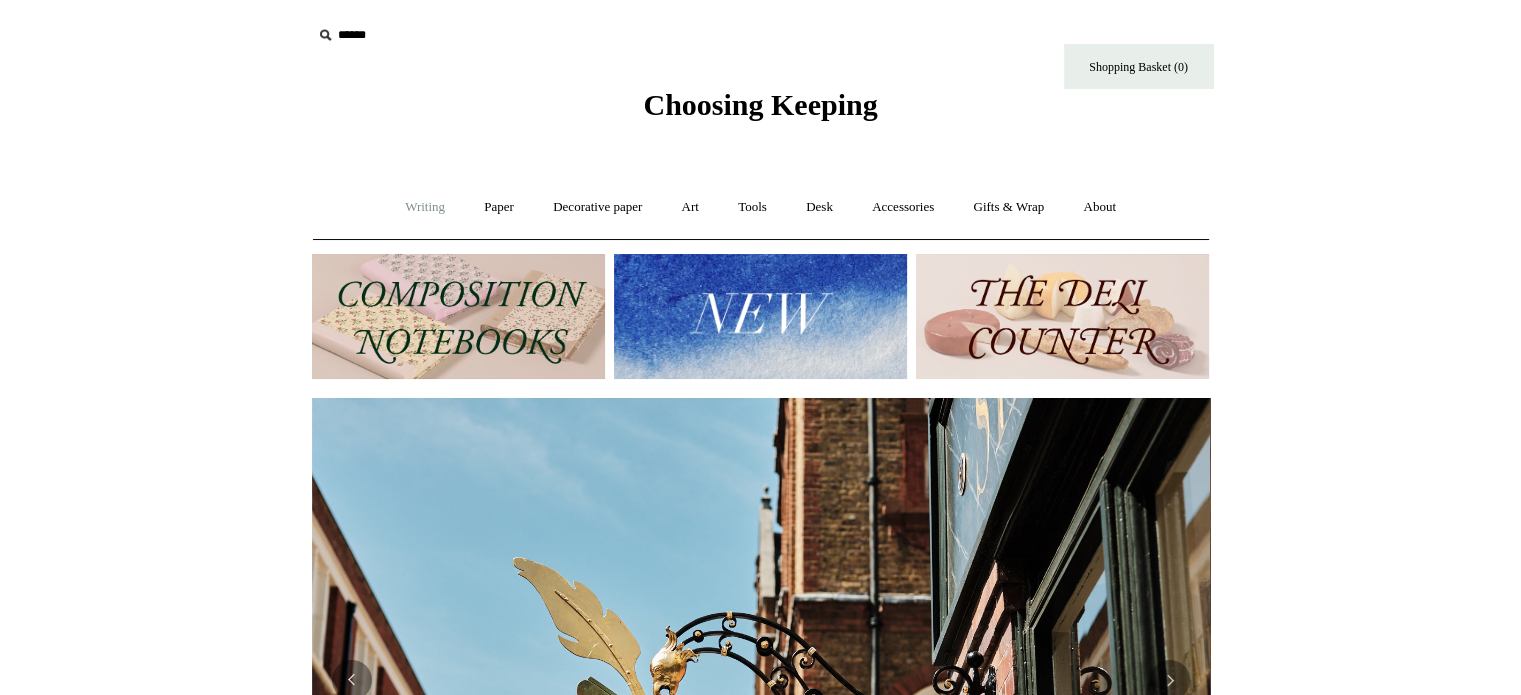 click on "Writing +" at bounding box center (425, 207) 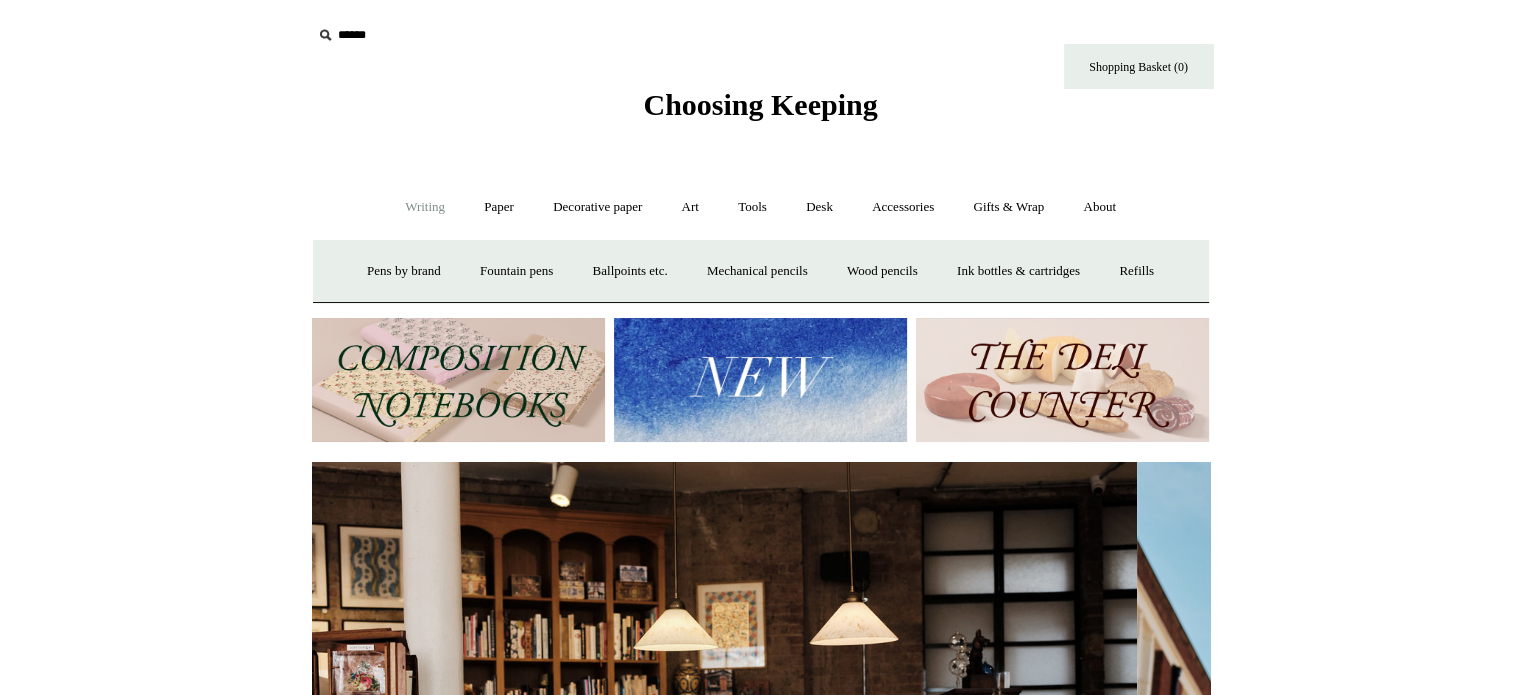 scroll, scrollTop: 0, scrollLeft: 0, axis: both 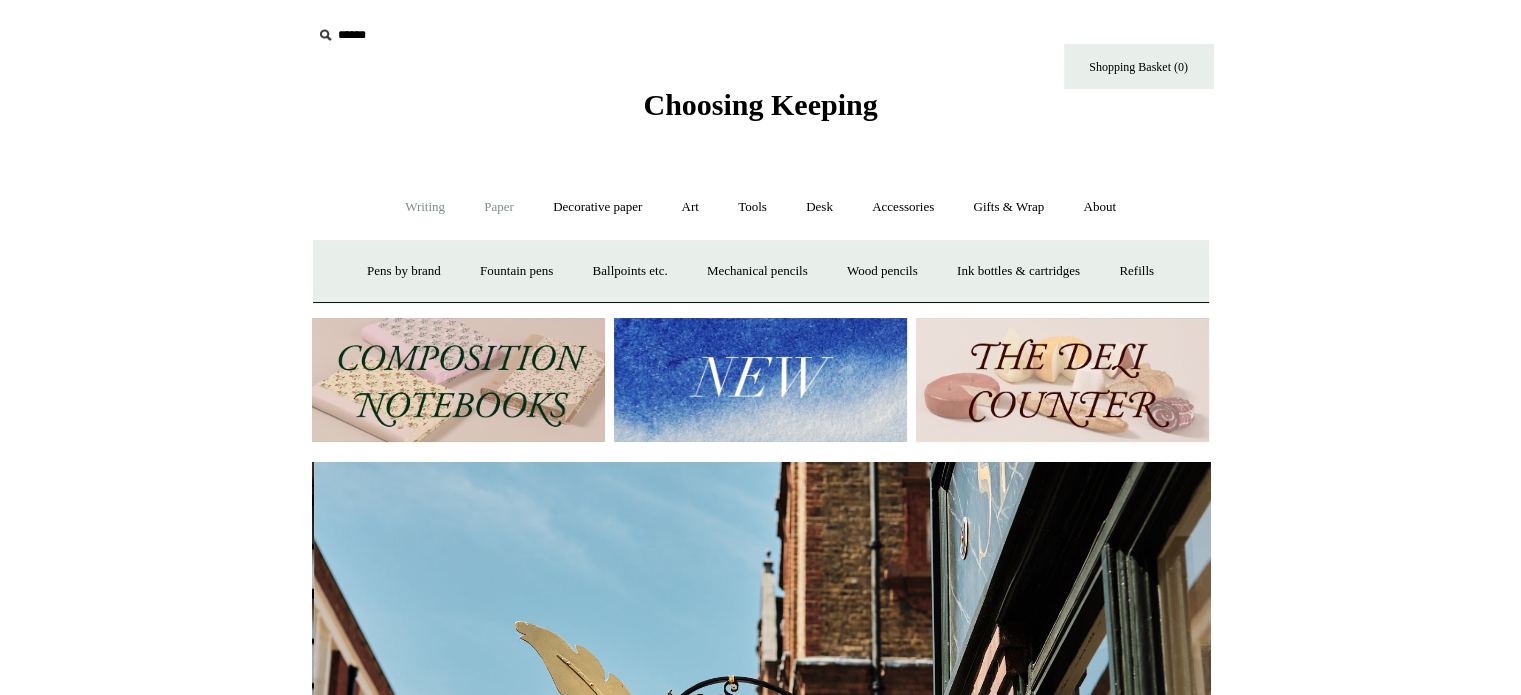 click on "Paper +" at bounding box center (499, 207) 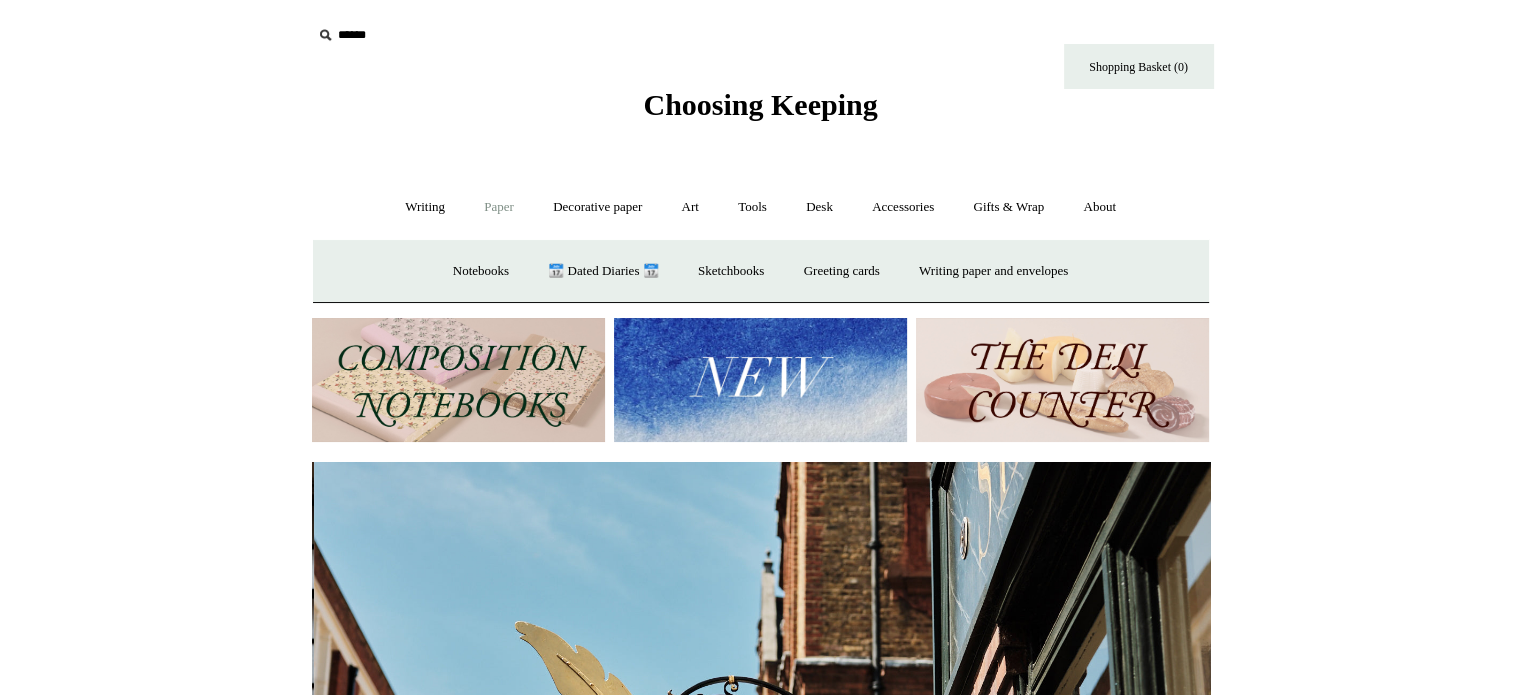 scroll, scrollTop: 0, scrollLeft: 898, axis: horizontal 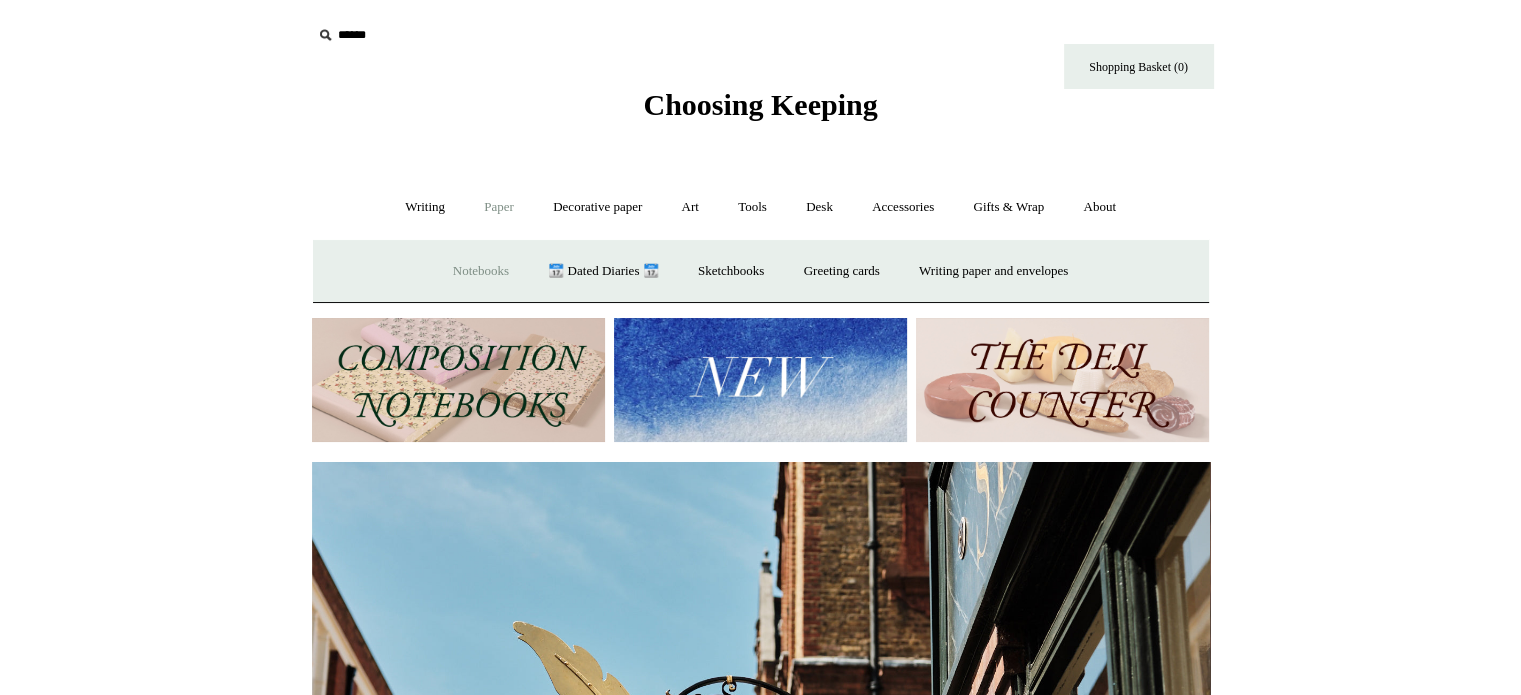 click on "Notebooks +" at bounding box center (481, 271) 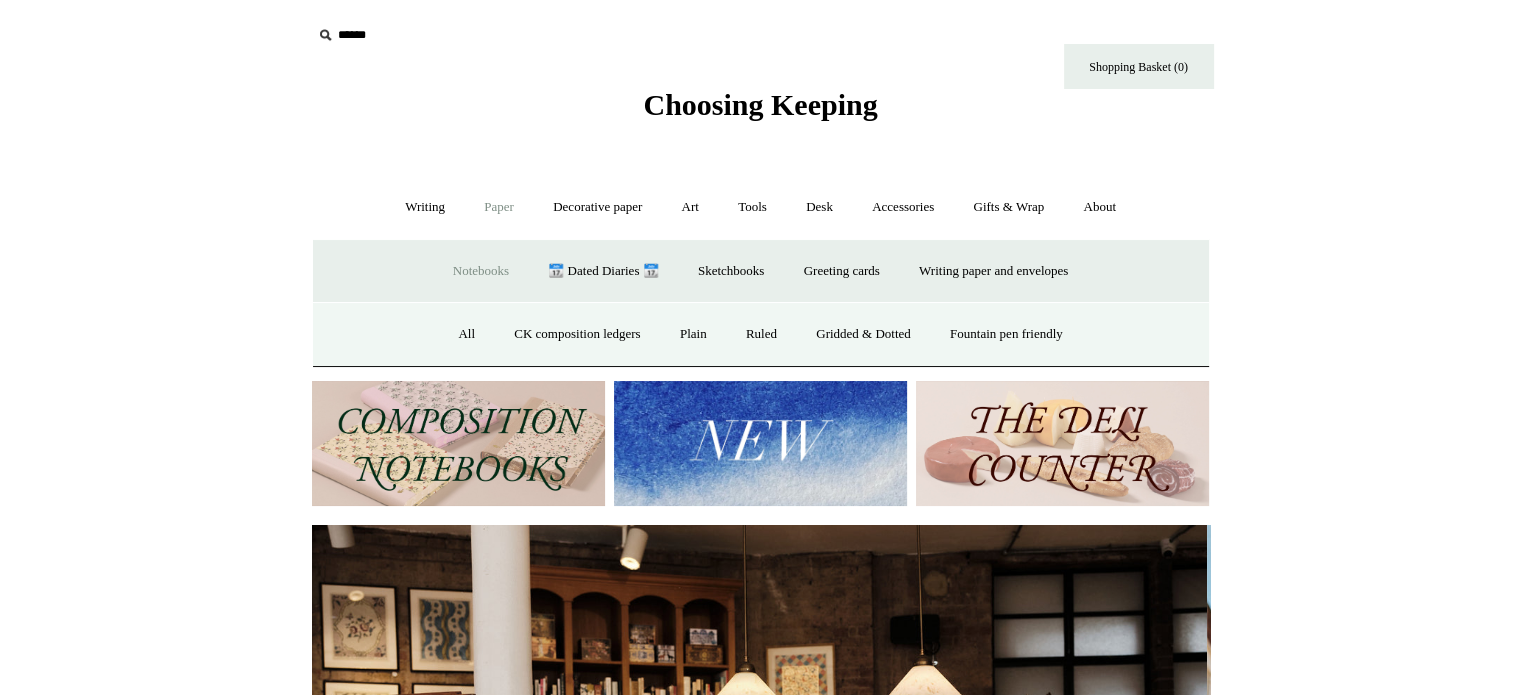 scroll, scrollTop: 0, scrollLeft: 0, axis: both 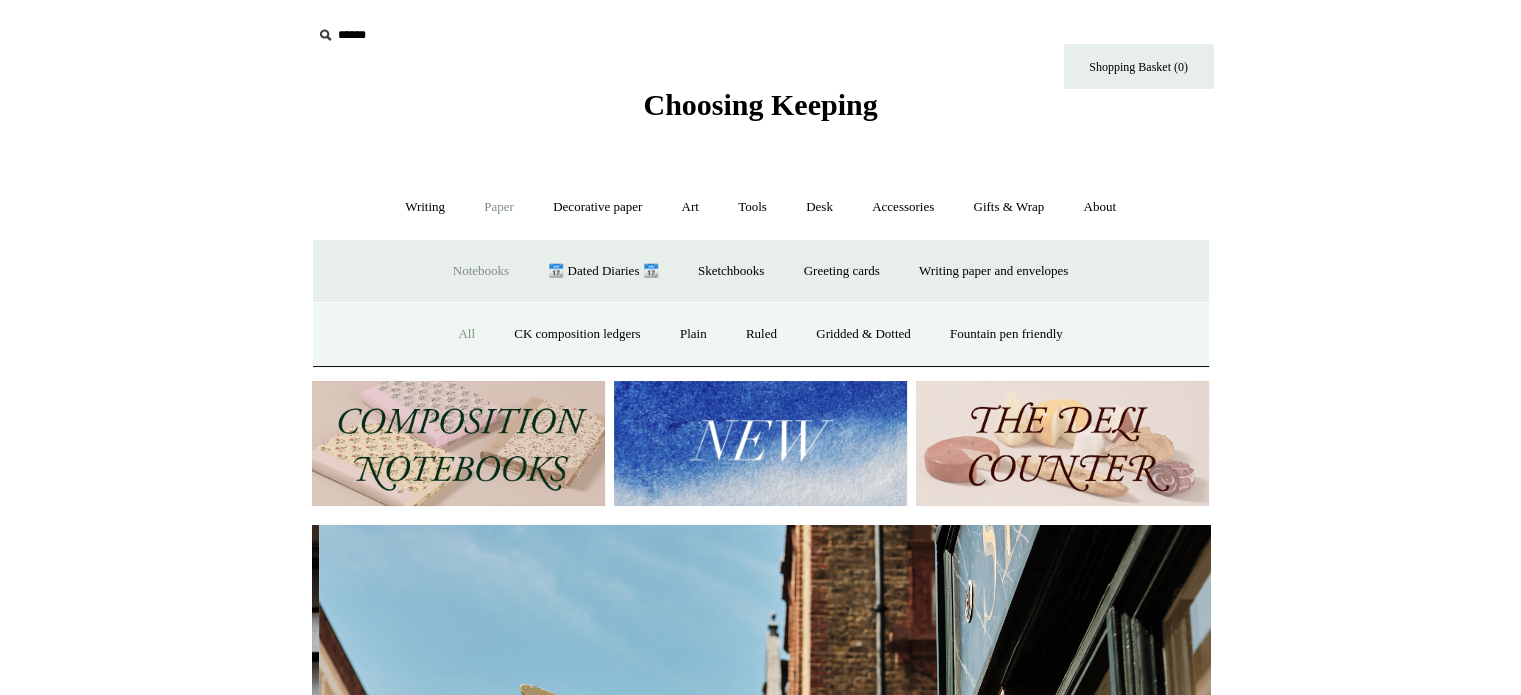 click on "All" at bounding box center (466, 334) 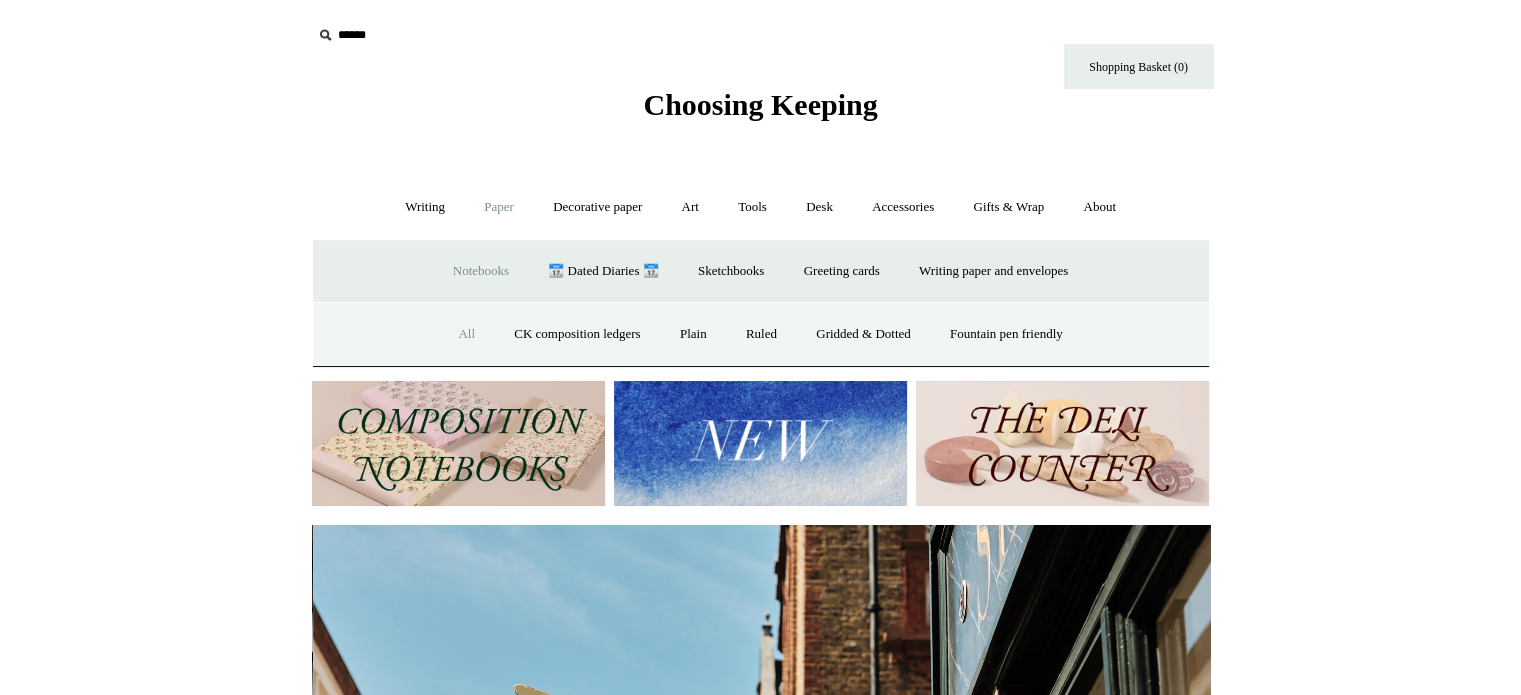 scroll, scrollTop: 0, scrollLeft: 898, axis: horizontal 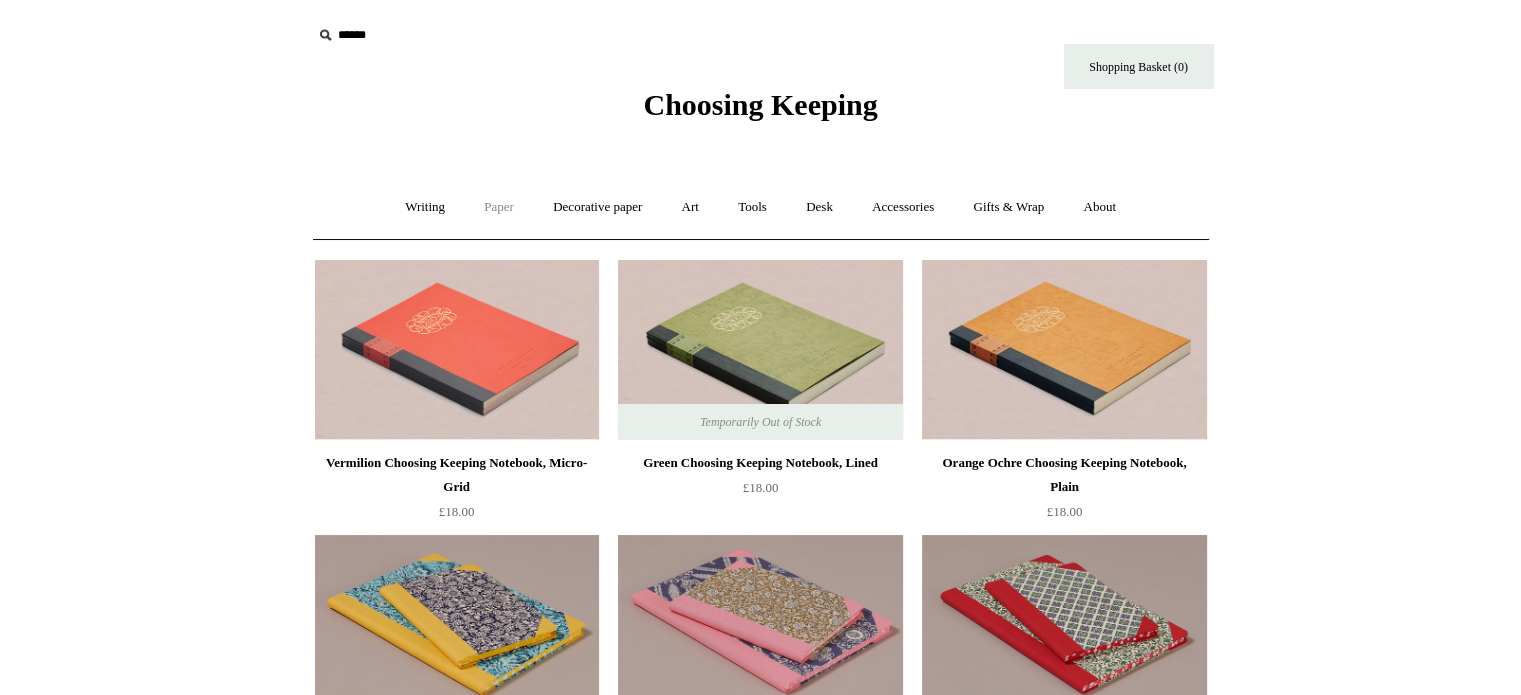 click on "Paper +" at bounding box center (499, 207) 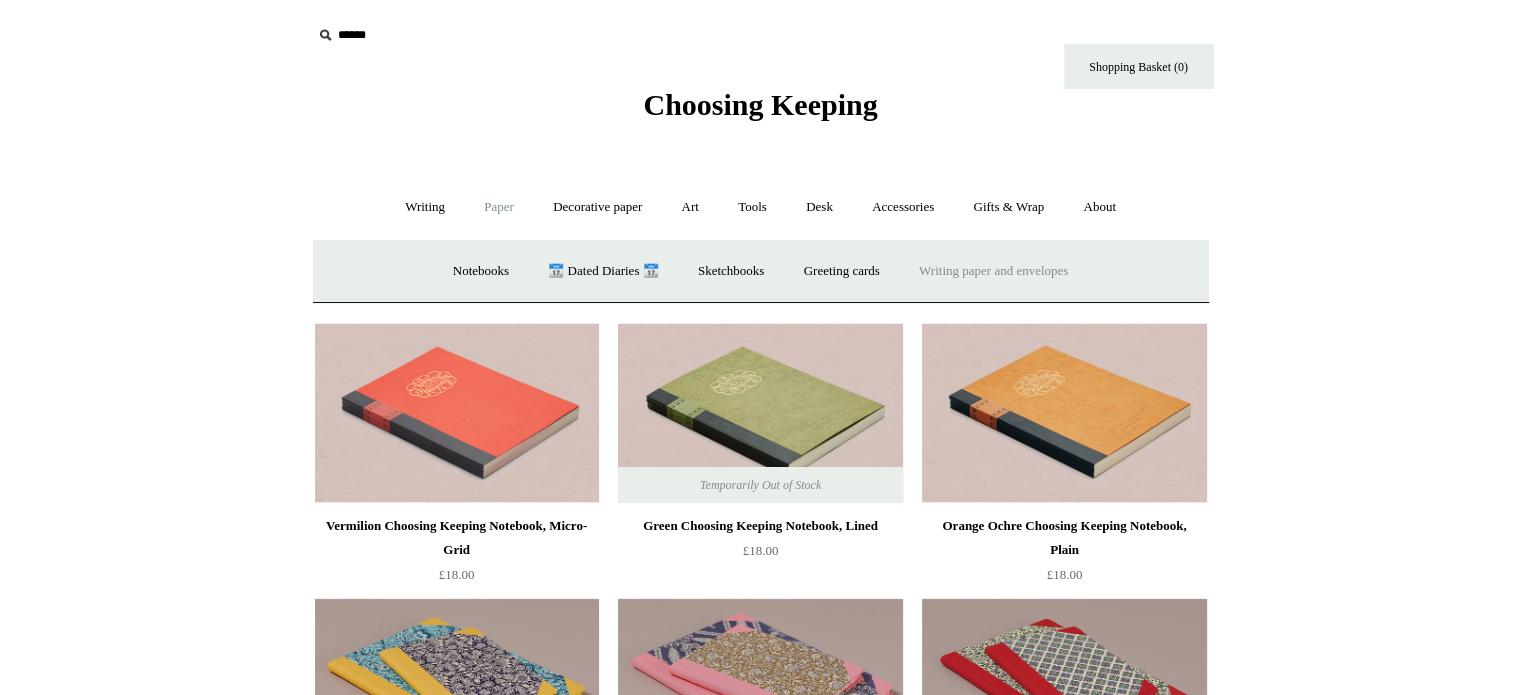 click on "Writing paper and envelopes +" at bounding box center [993, 271] 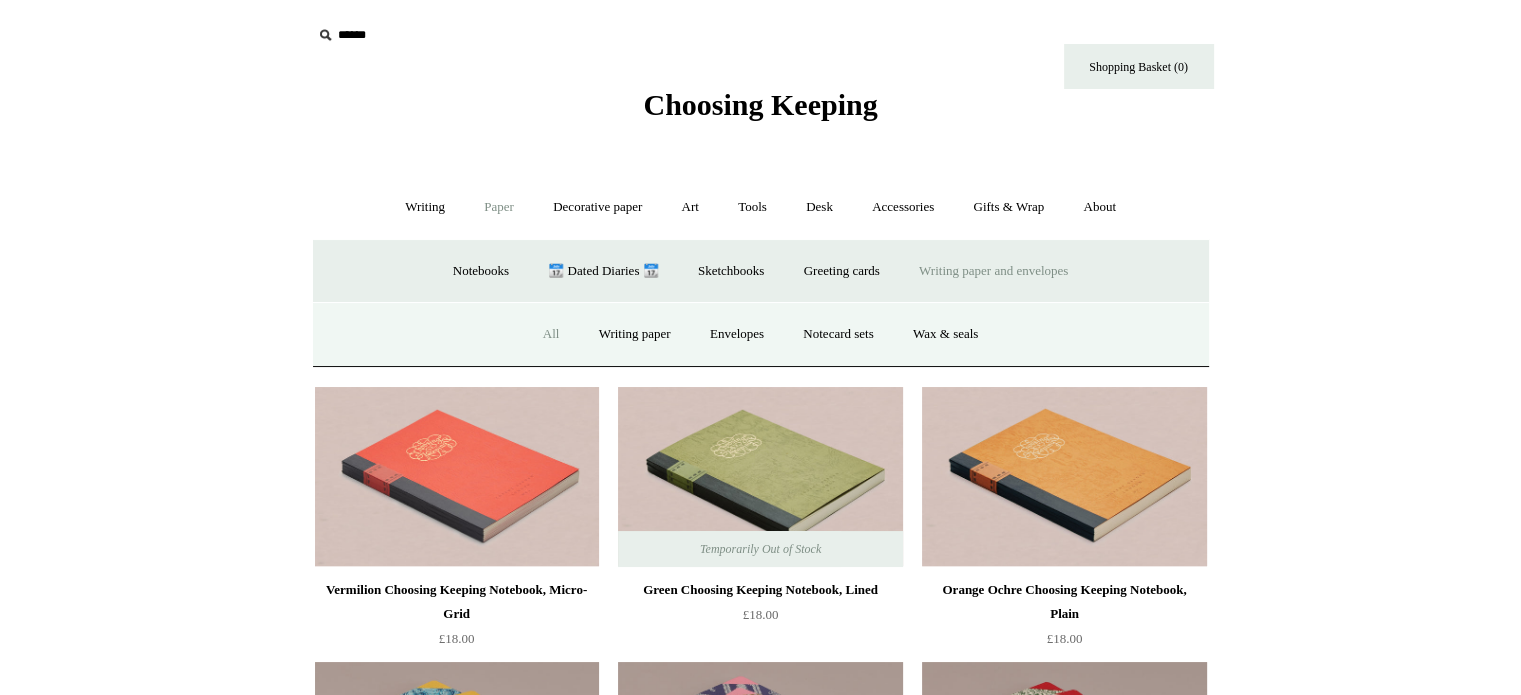 click on "All" at bounding box center (551, 334) 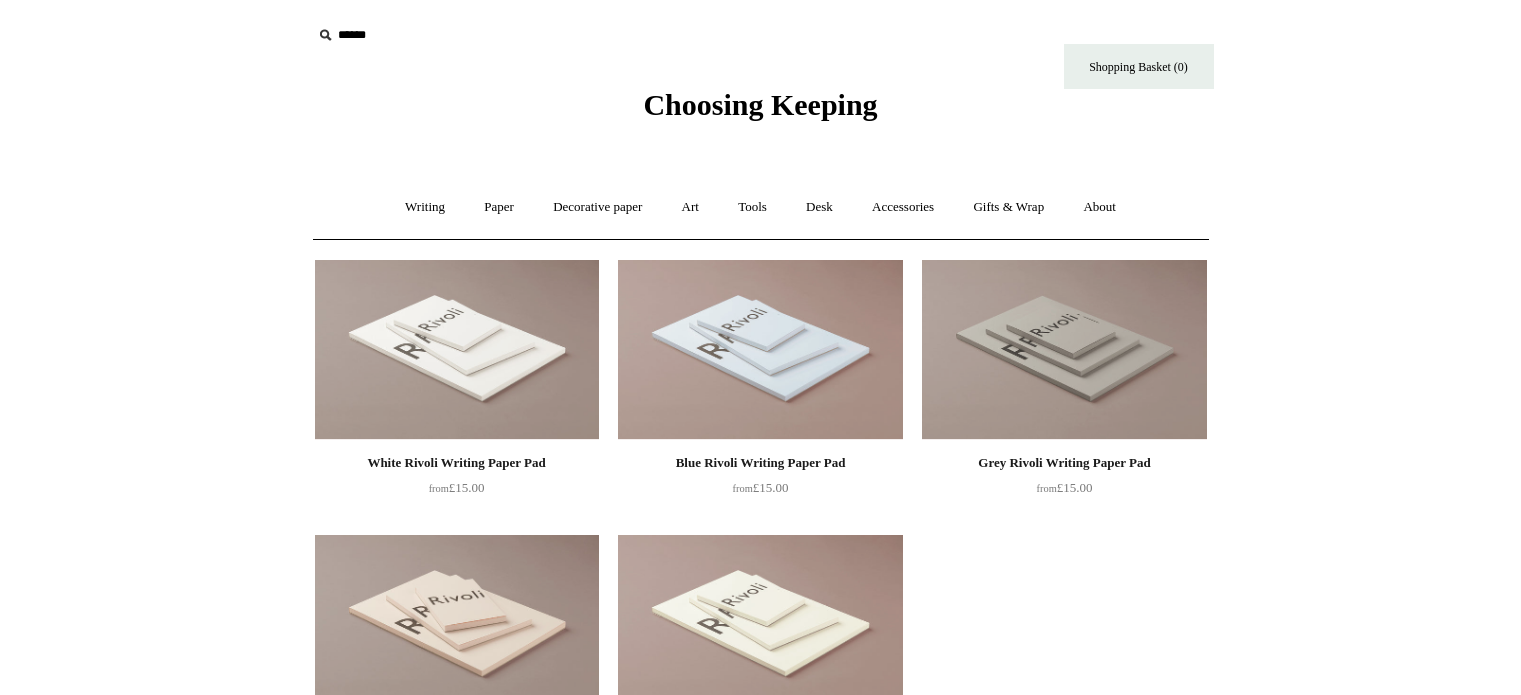 scroll, scrollTop: 0, scrollLeft: 0, axis: both 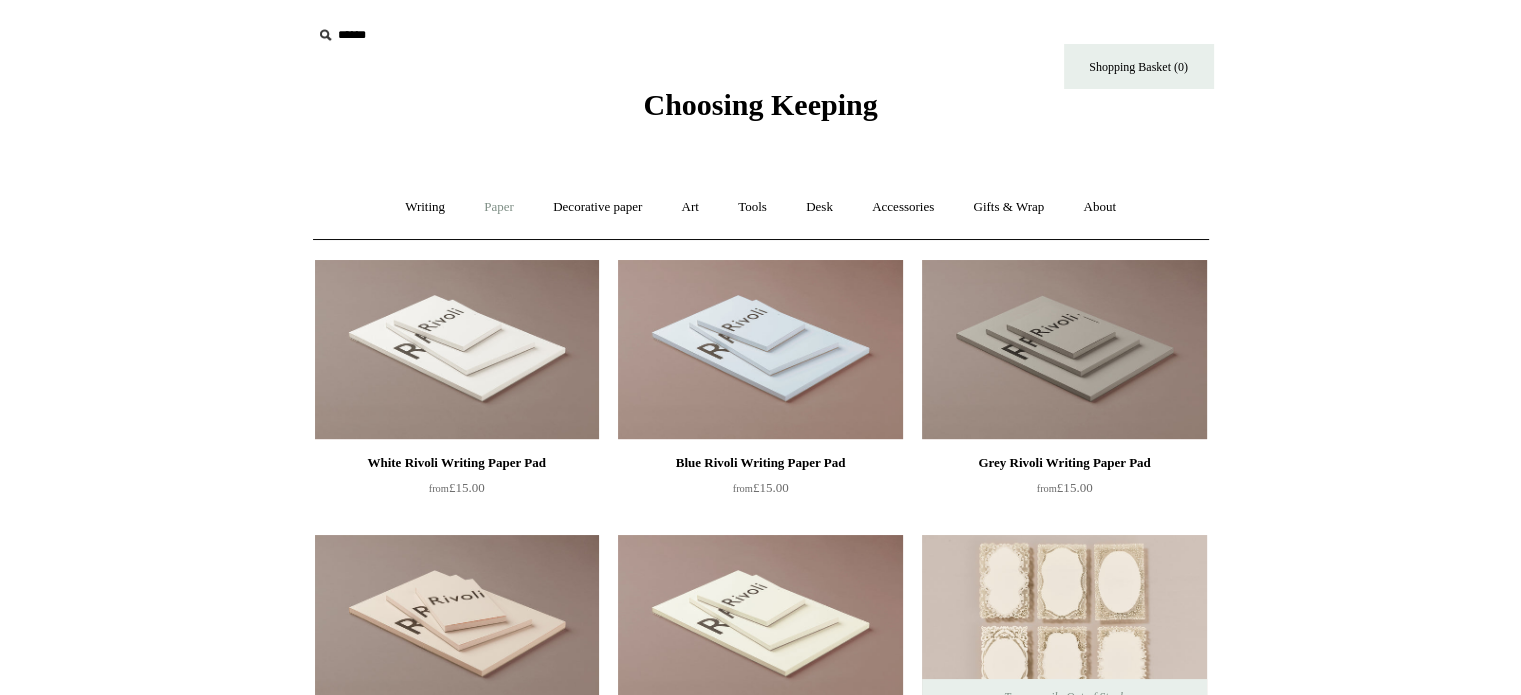 click on "Paper +" at bounding box center [499, 207] 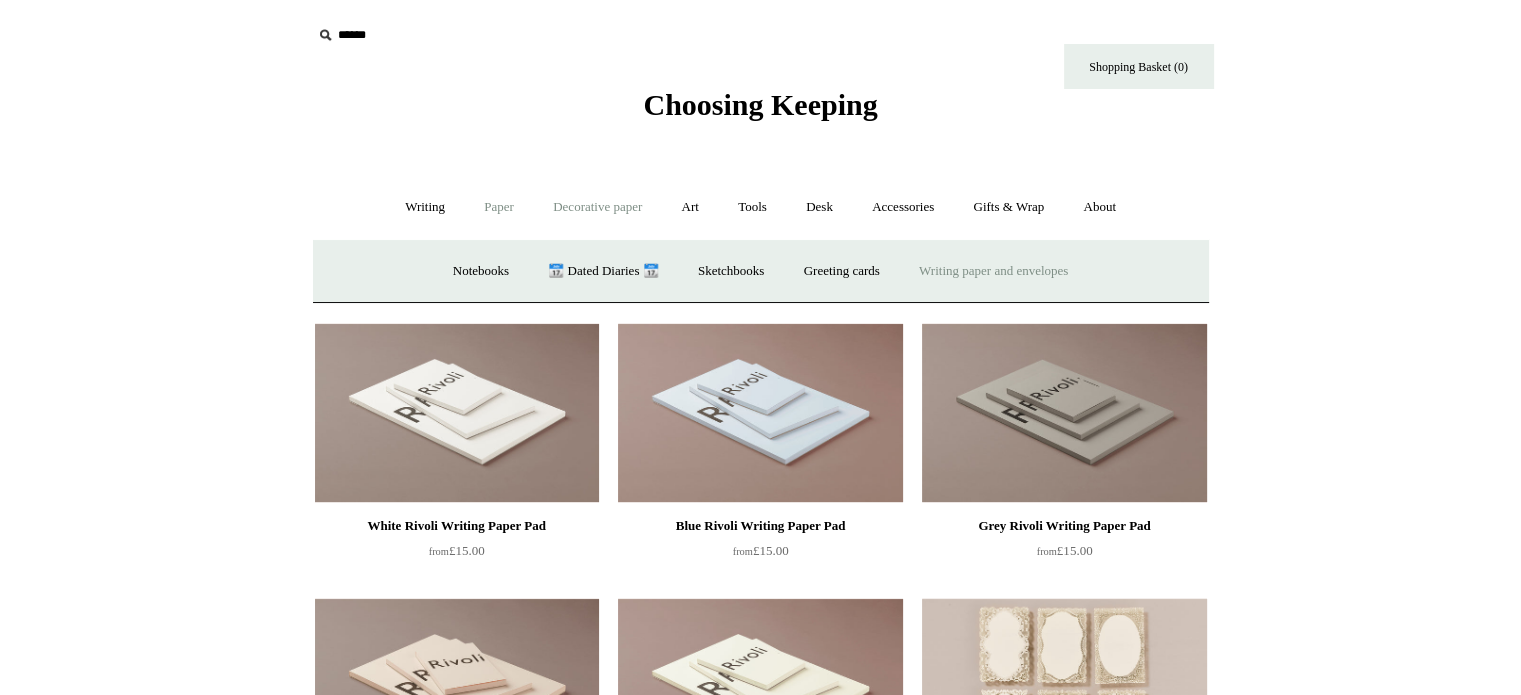 click on "Decorative paper +" at bounding box center [597, 207] 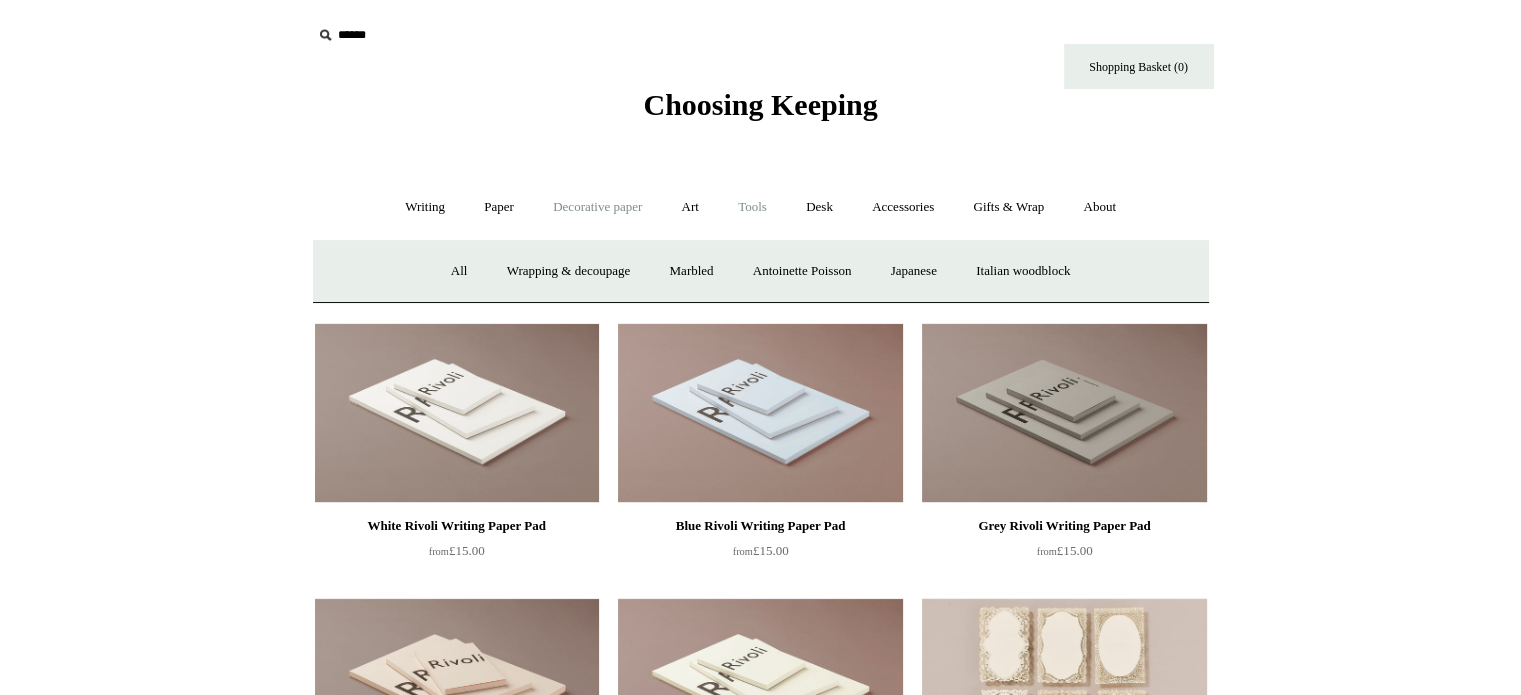click on "Tools +" at bounding box center [752, 207] 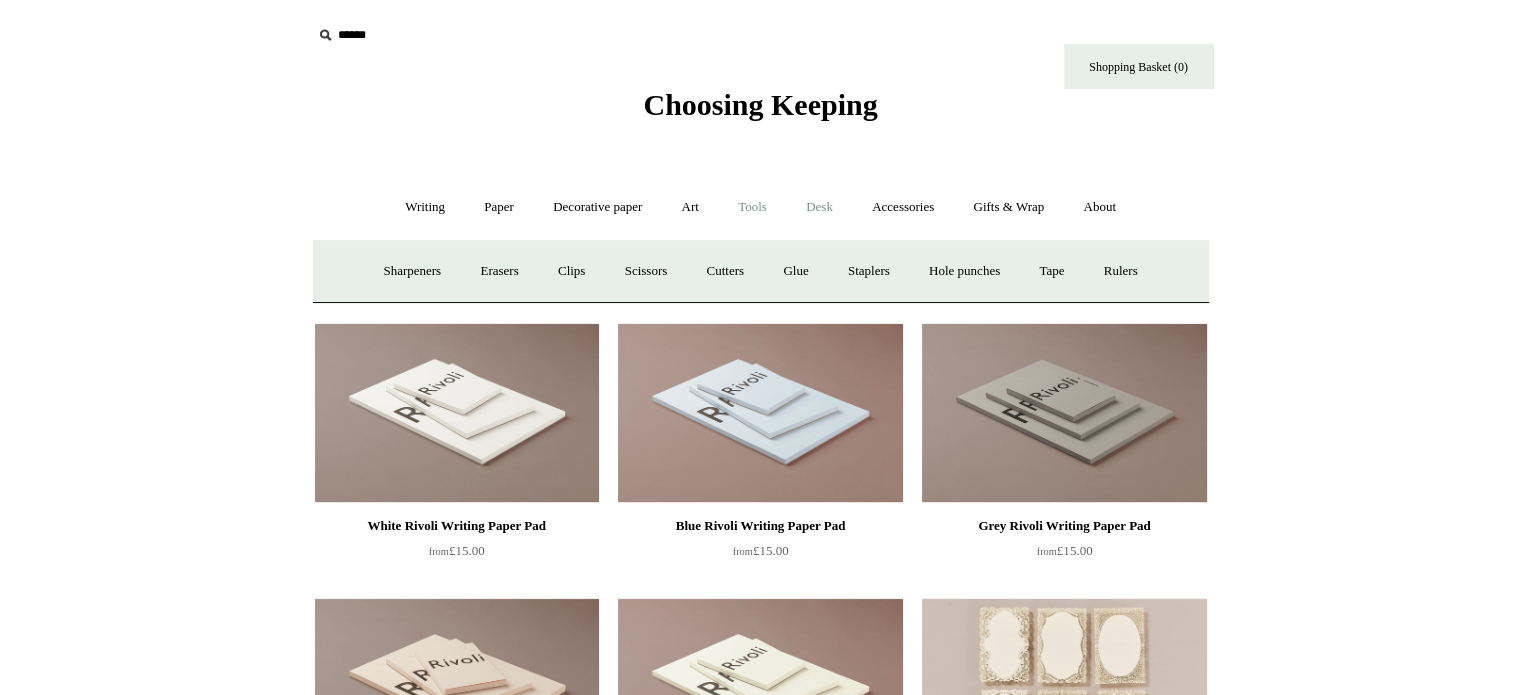 click on "Desk +" at bounding box center [819, 207] 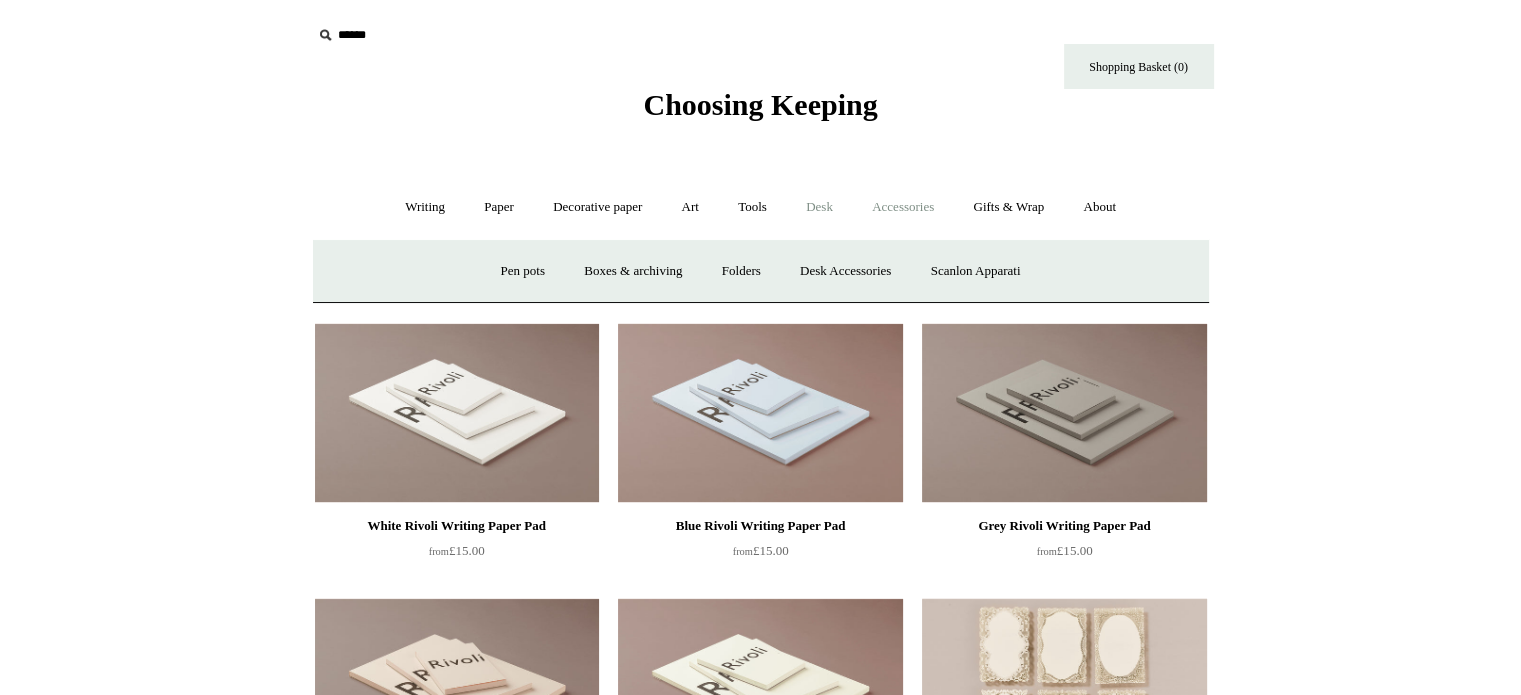 click on "Accessories +" at bounding box center (903, 207) 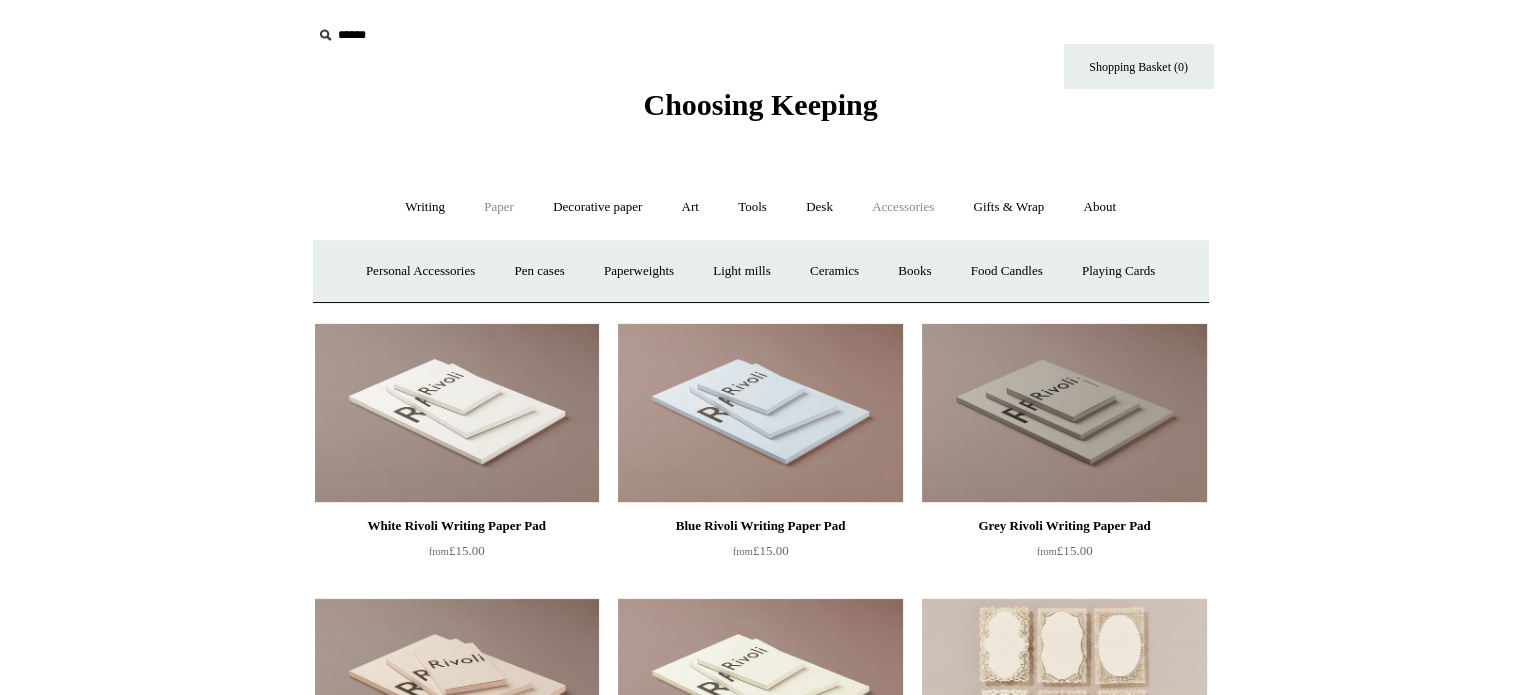 click on "Paper +" at bounding box center [499, 207] 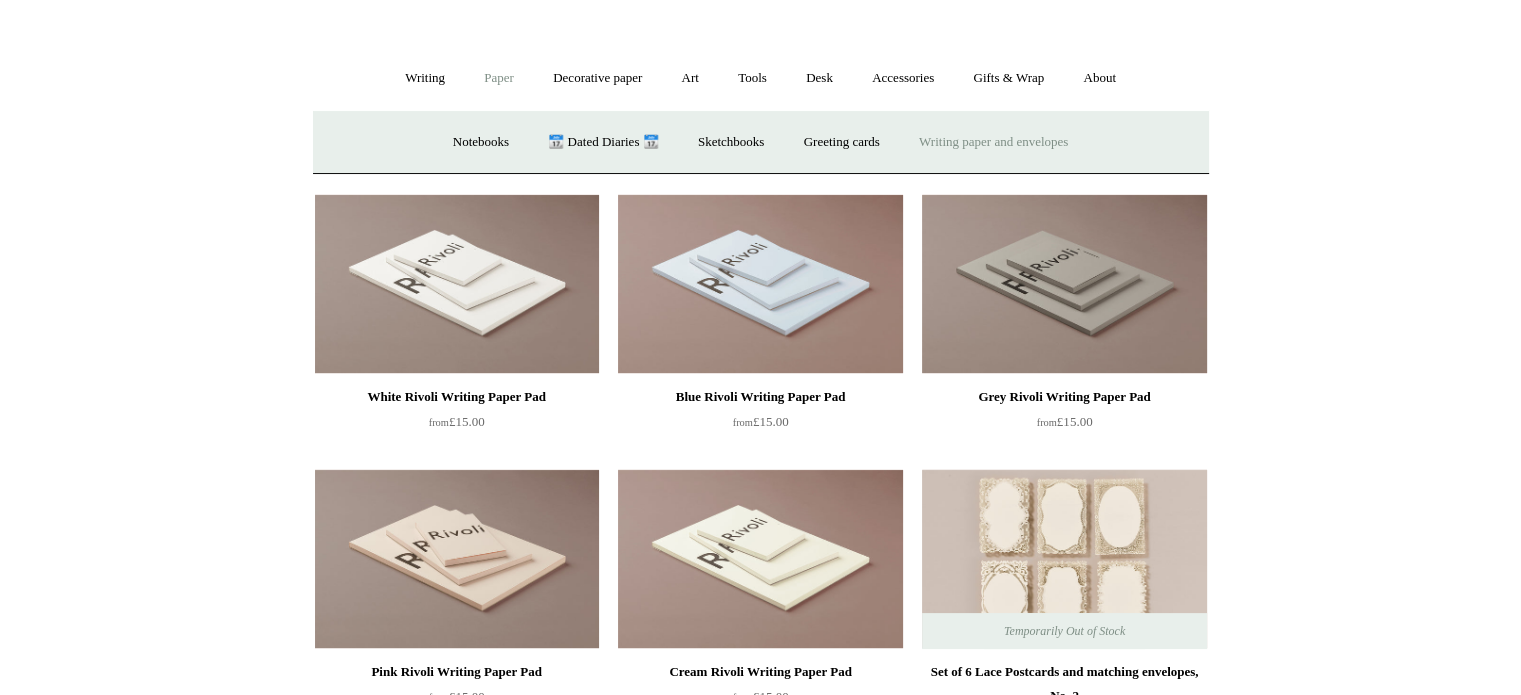 scroll, scrollTop: 0, scrollLeft: 0, axis: both 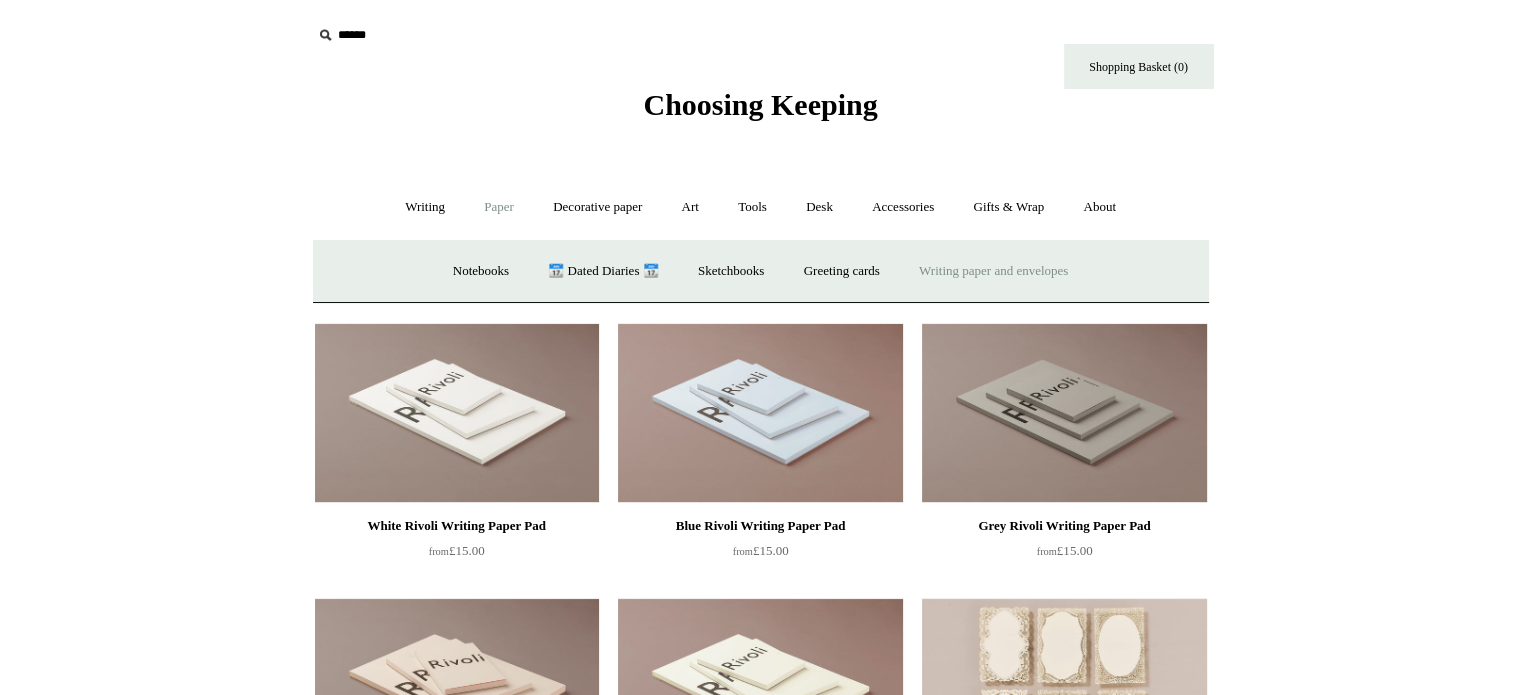 click on "Choosing Keeping" at bounding box center (760, 104) 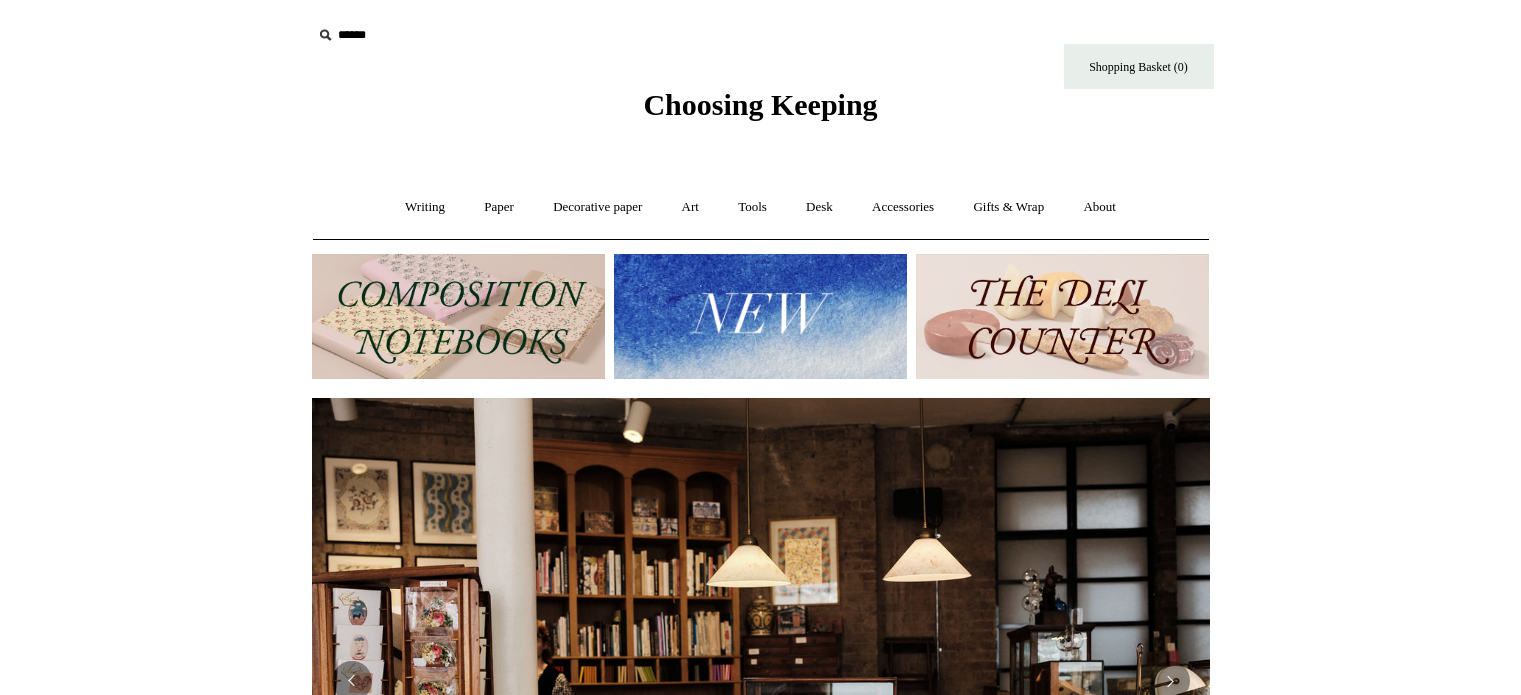 scroll, scrollTop: 0, scrollLeft: 0, axis: both 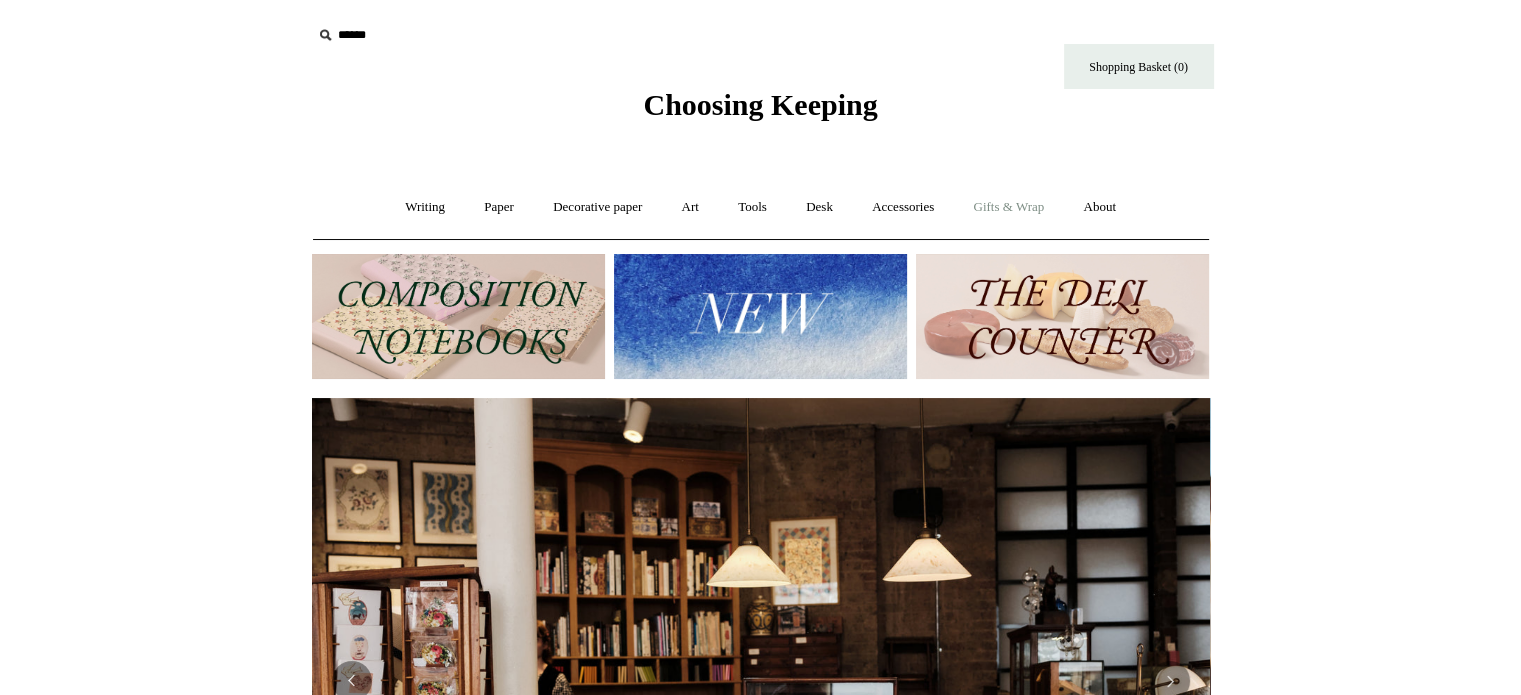 click on "Gifts & Wrap +" at bounding box center (1008, 207) 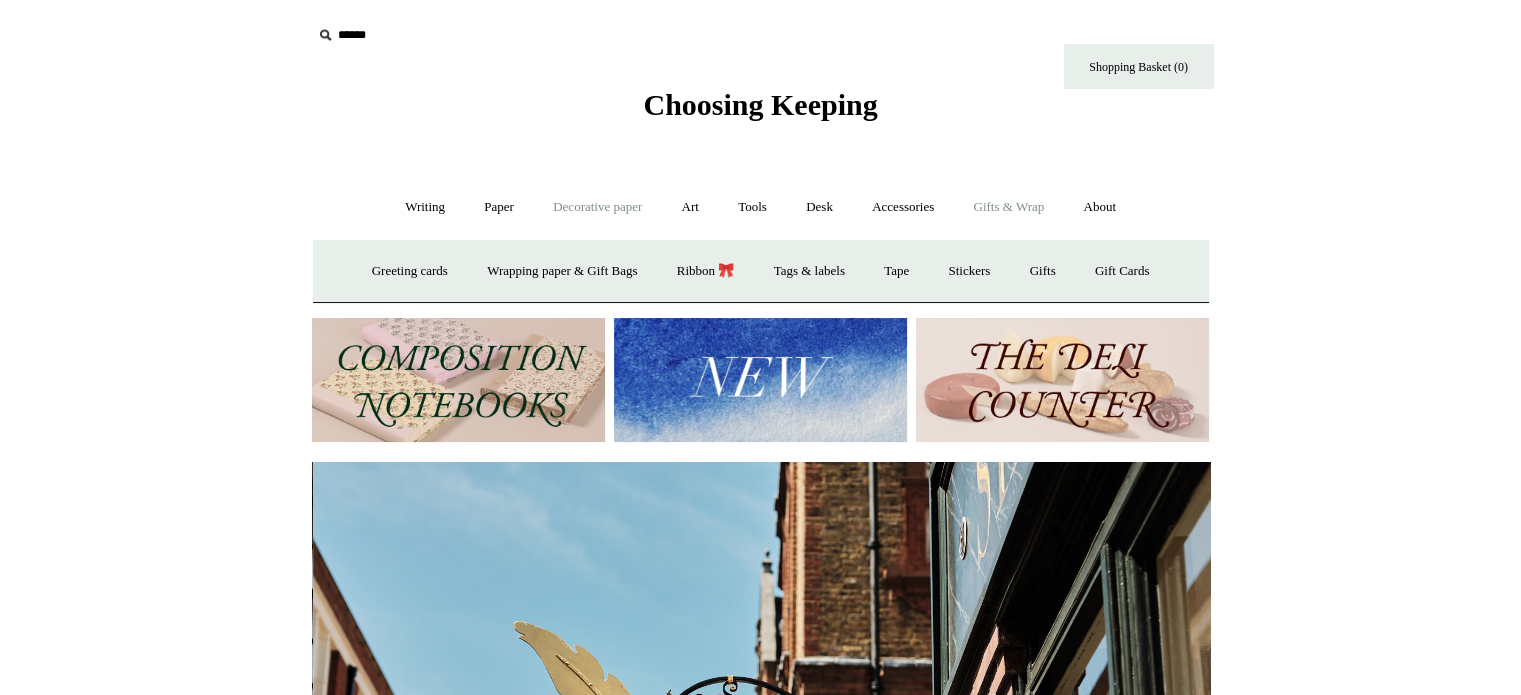 scroll, scrollTop: 0, scrollLeft: 898, axis: horizontal 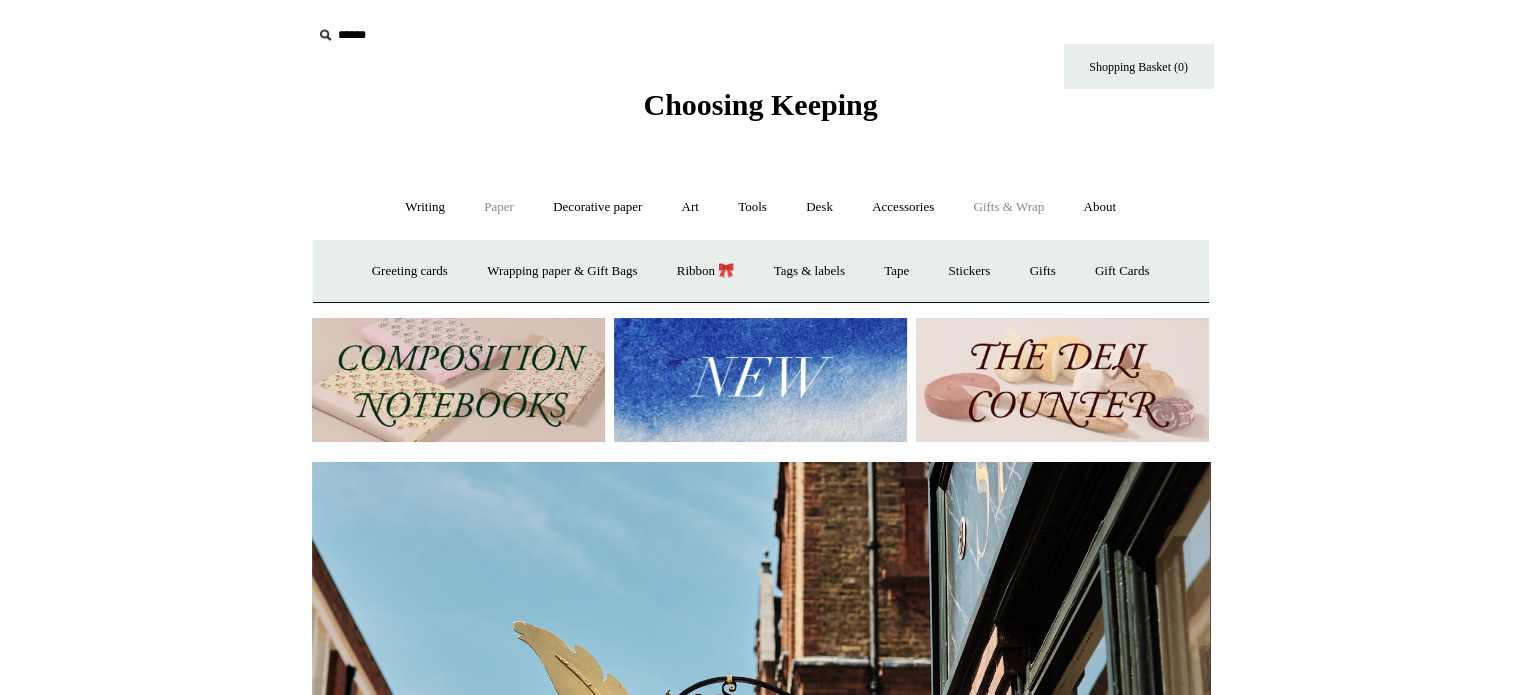click on "Paper +" at bounding box center (499, 207) 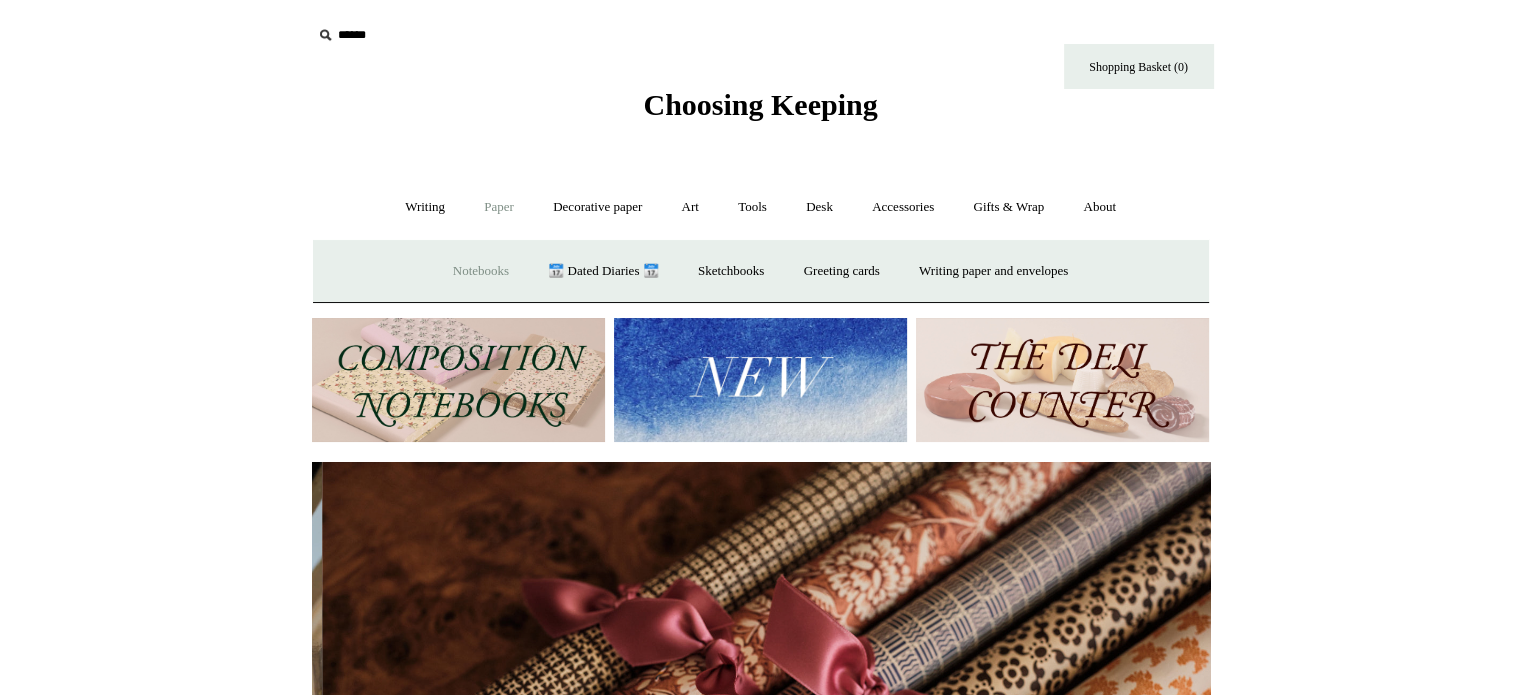 scroll, scrollTop: 0, scrollLeft: 1796, axis: horizontal 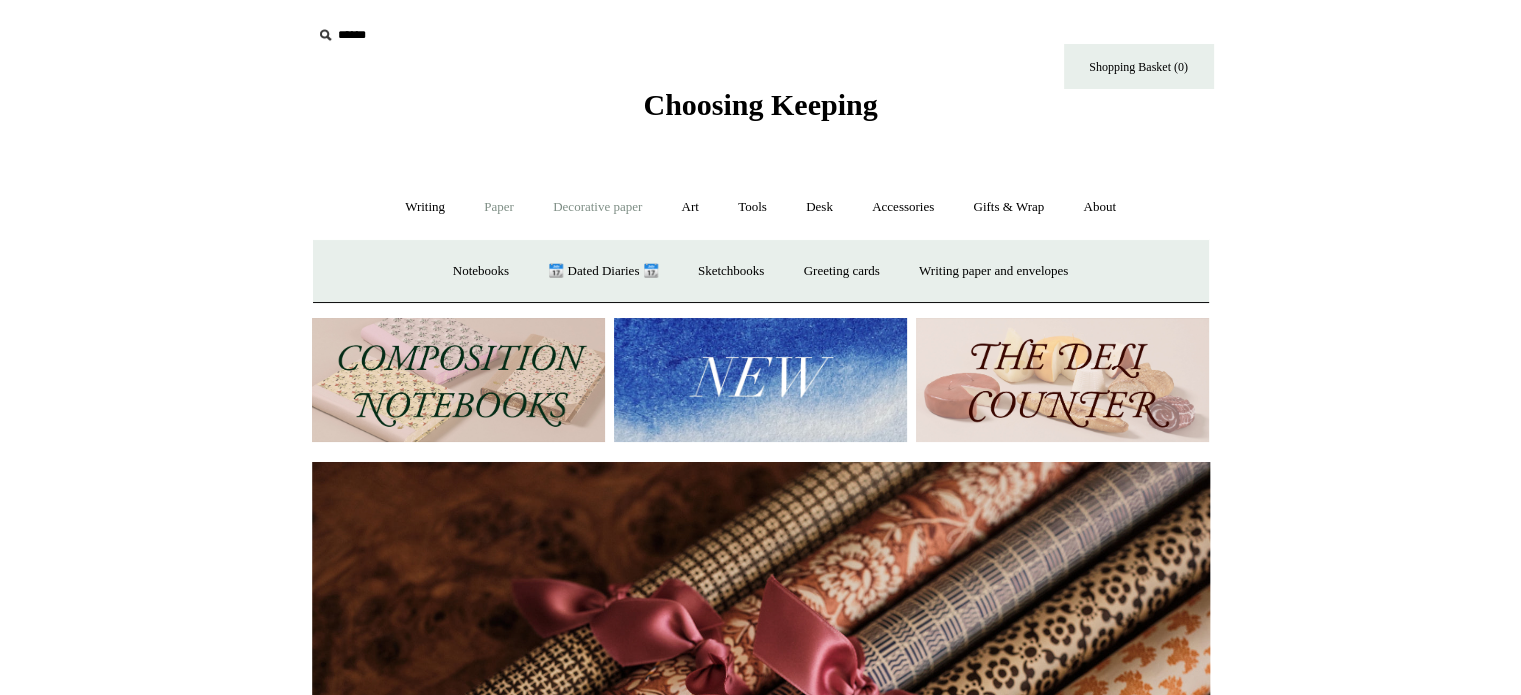 click on "Decorative paper +" at bounding box center [597, 207] 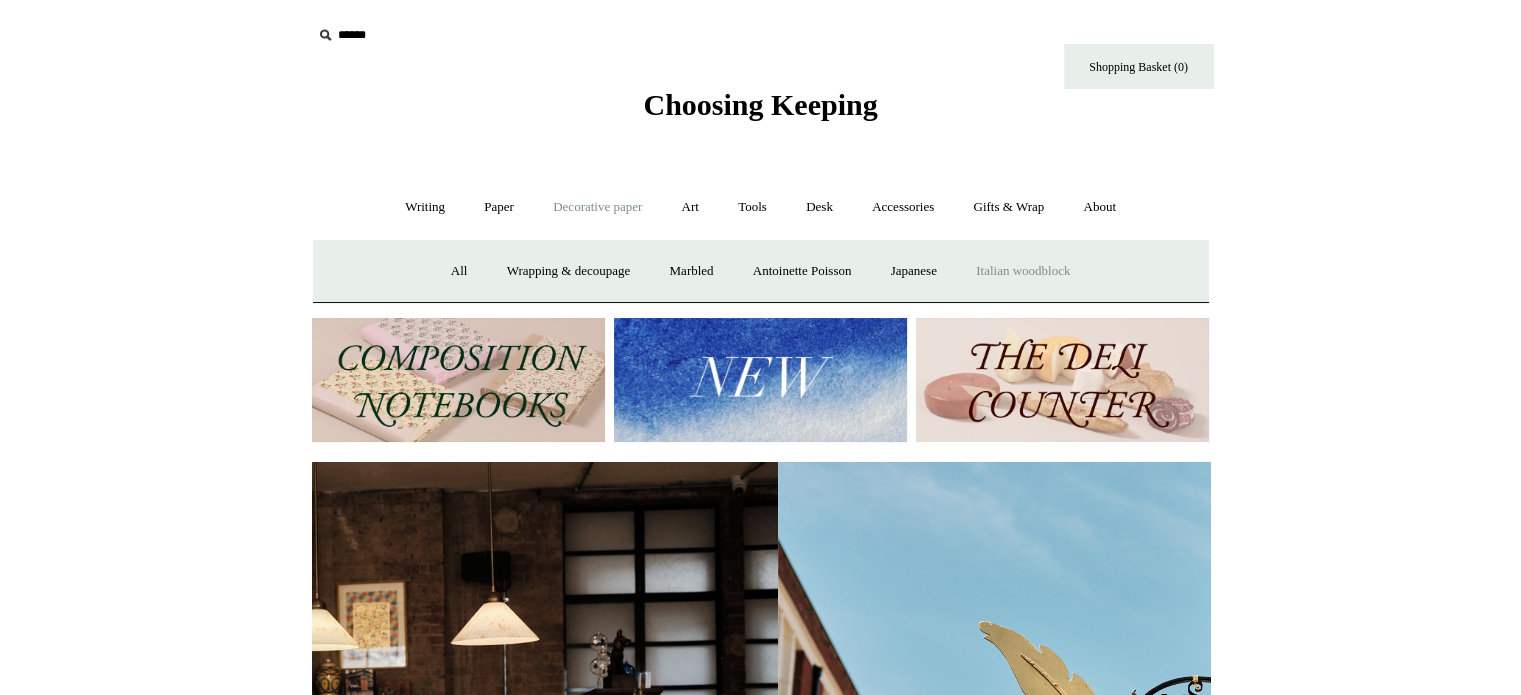 scroll, scrollTop: 0, scrollLeft: 7, axis: horizontal 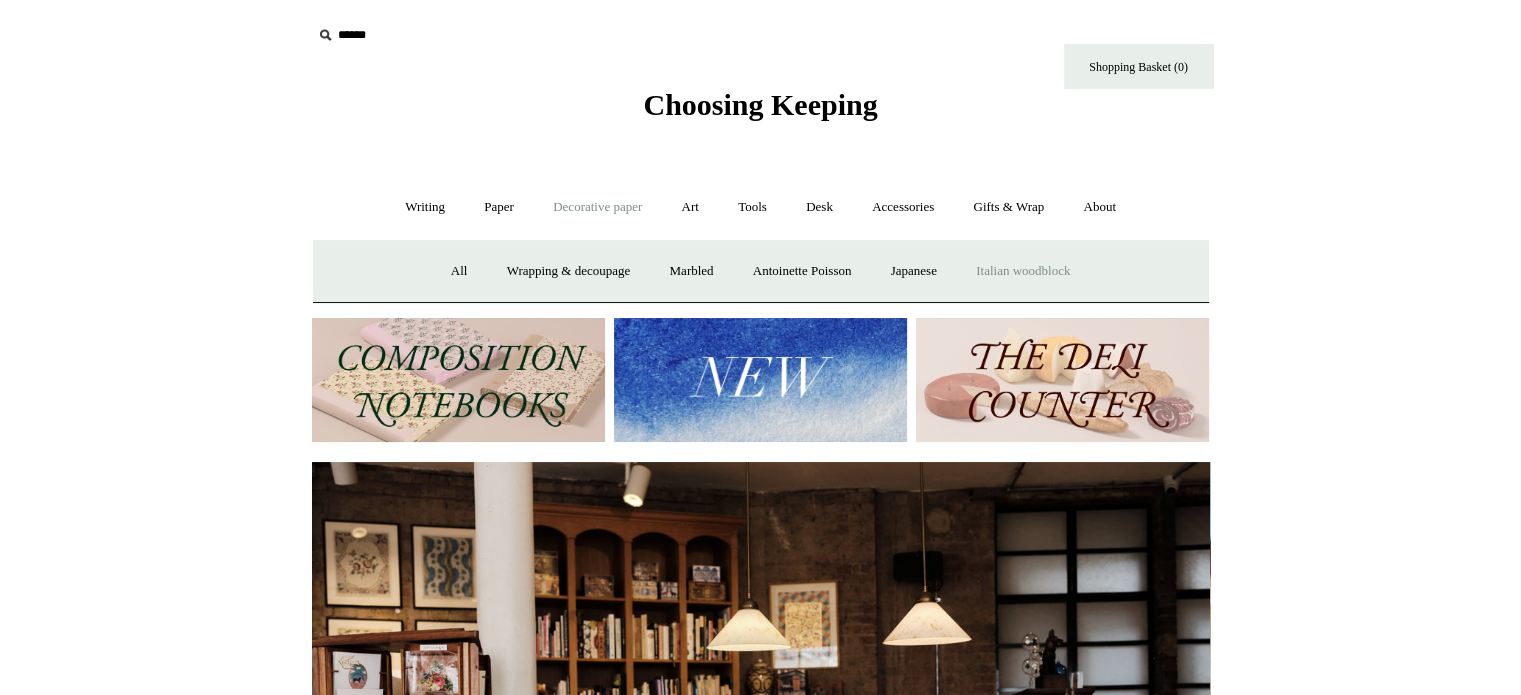 click on "Italian woodblock" at bounding box center (1023, 271) 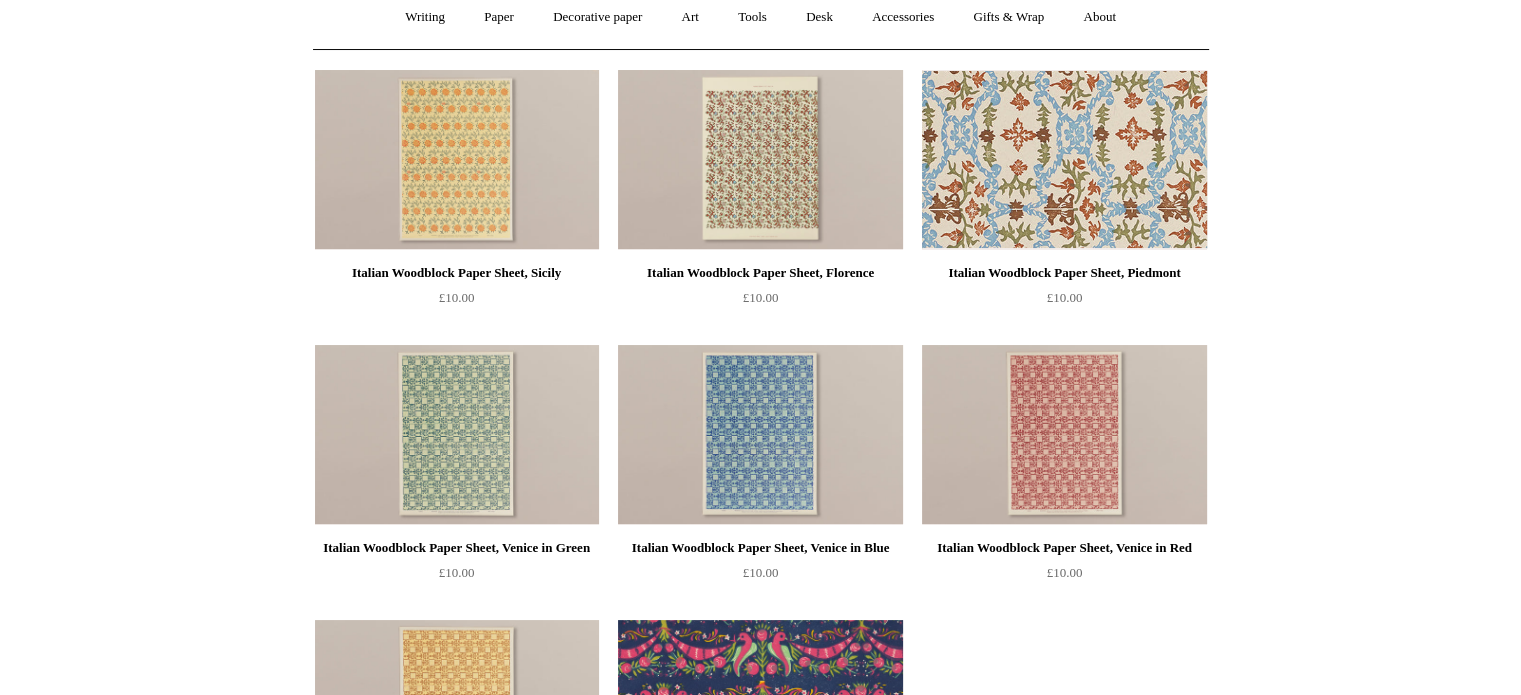 scroll, scrollTop: 0, scrollLeft: 0, axis: both 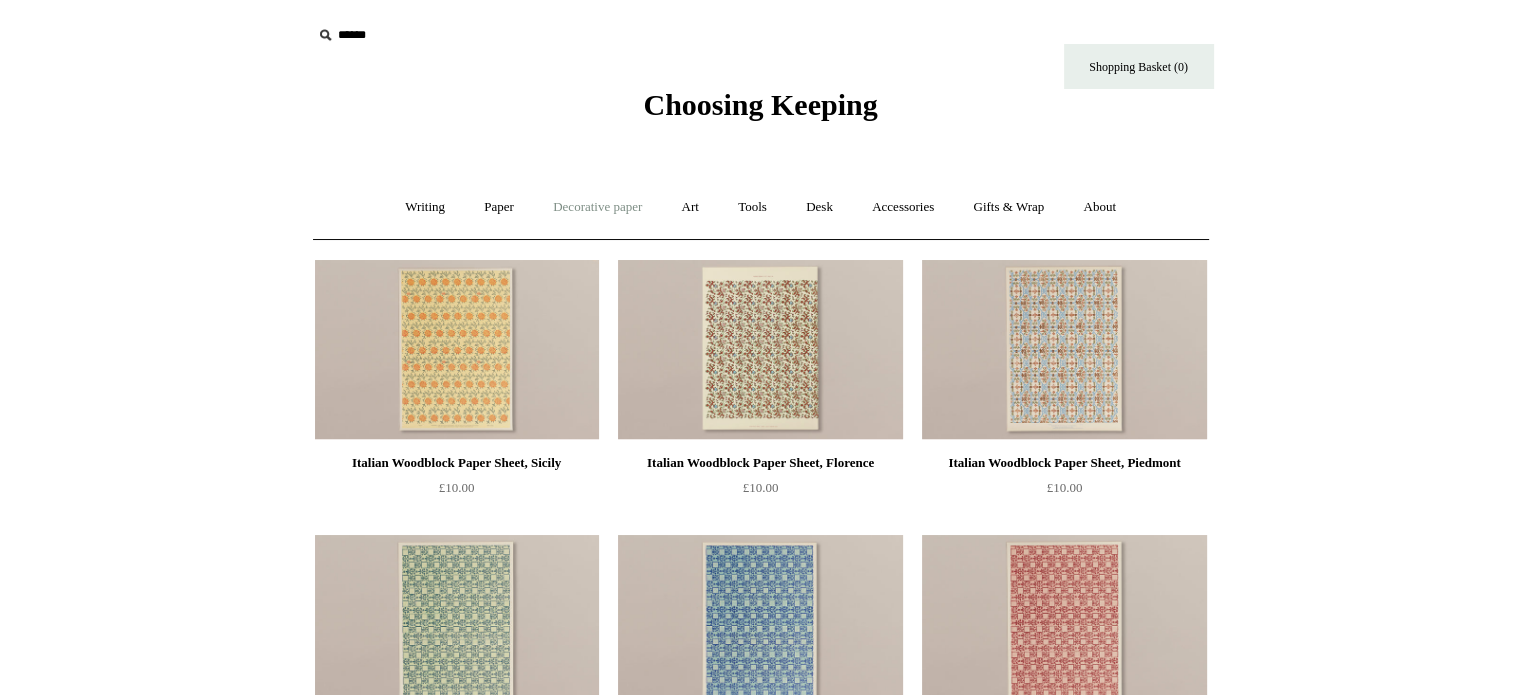 click on "Decorative paper +" at bounding box center (597, 207) 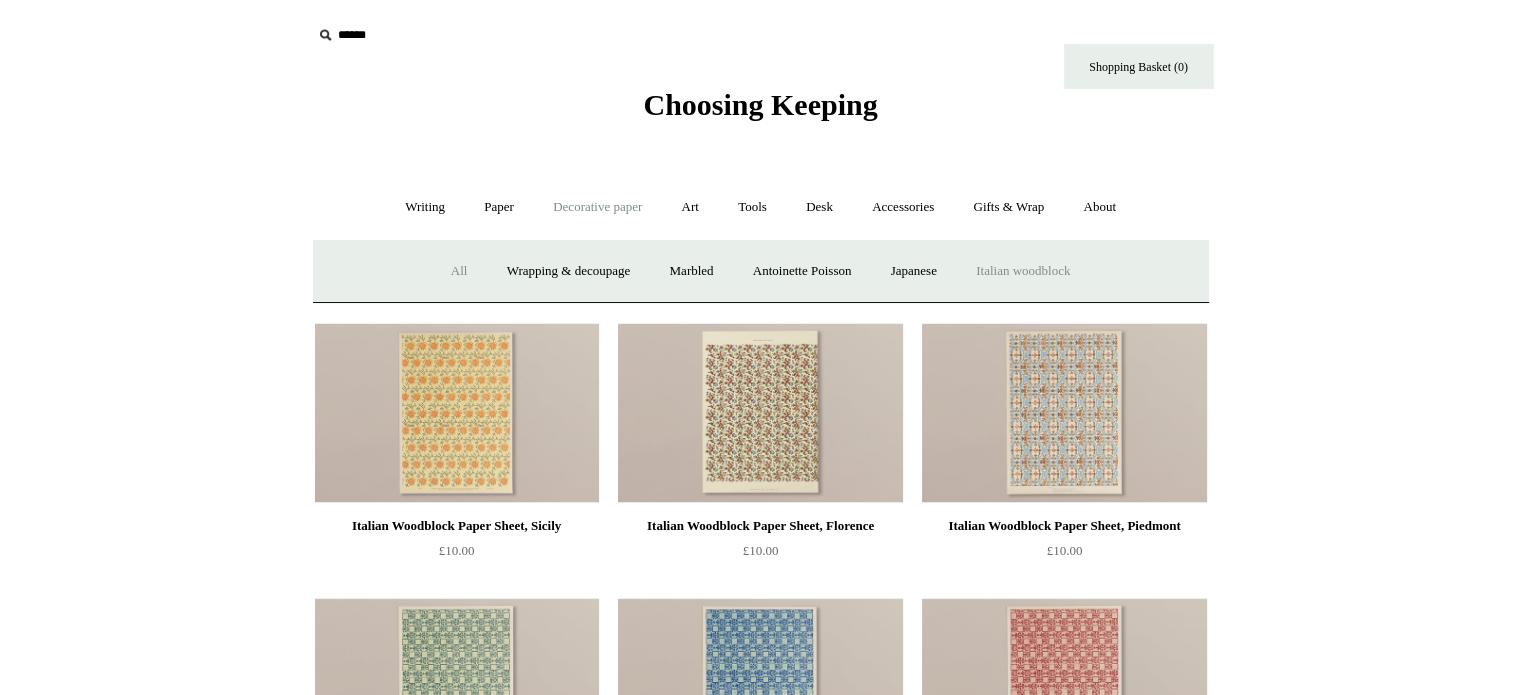 click on "All" at bounding box center [459, 271] 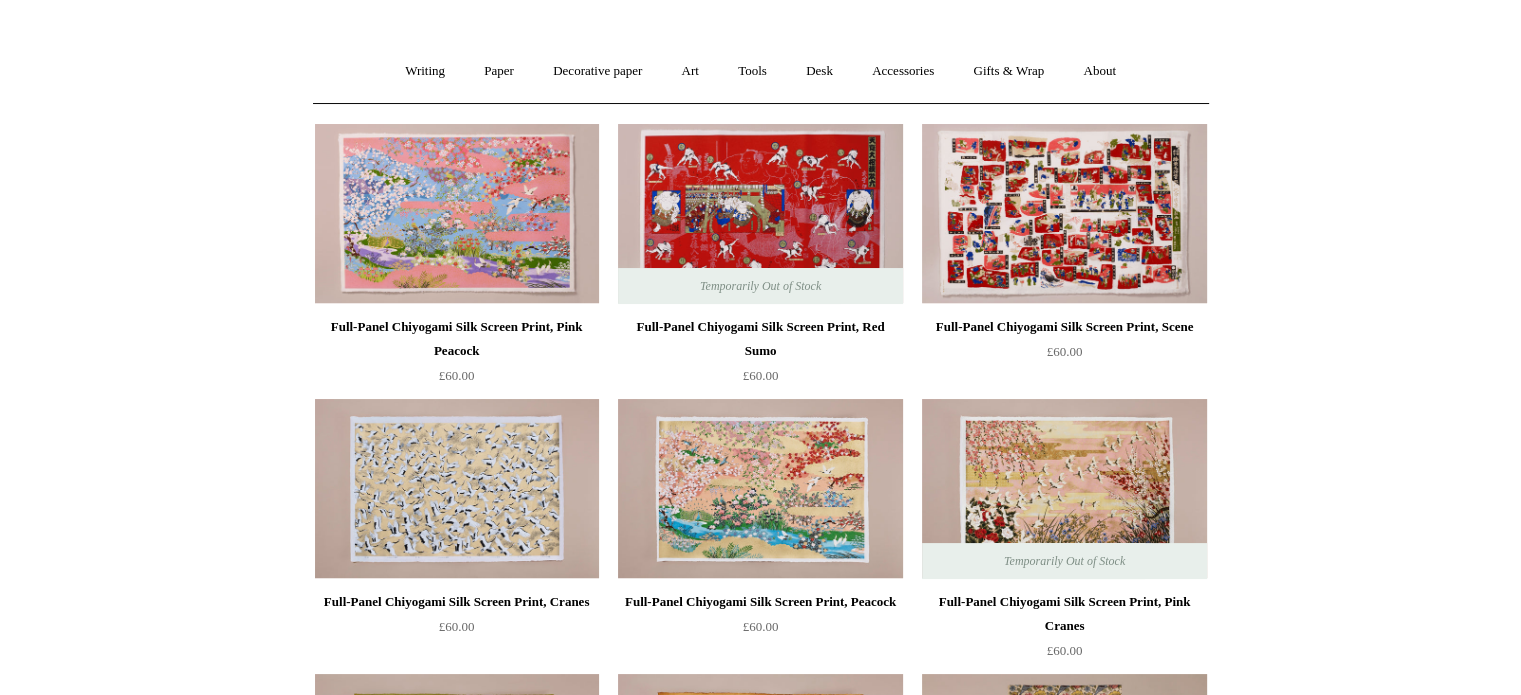 scroll, scrollTop: 0, scrollLeft: 0, axis: both 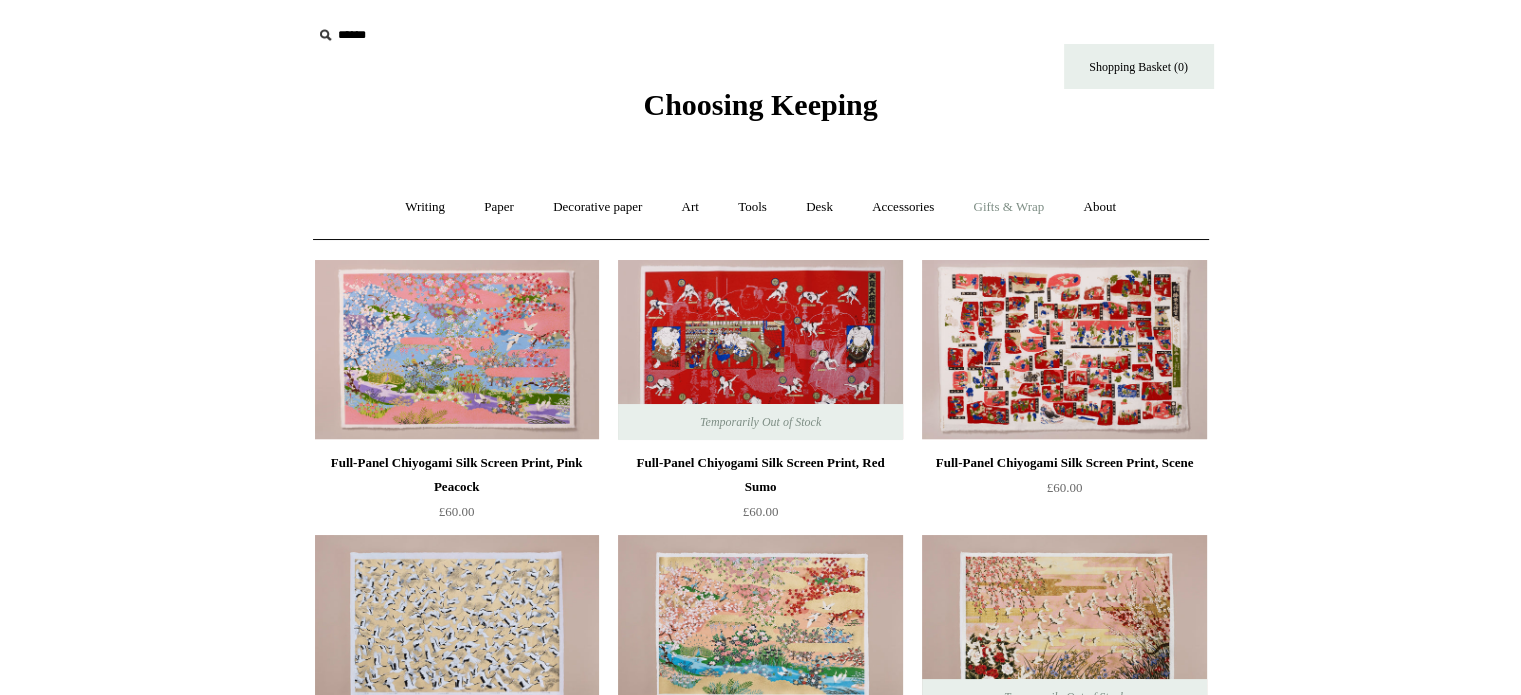 click on "Gifts & Wrap +" at bounding box center [1008, 207] 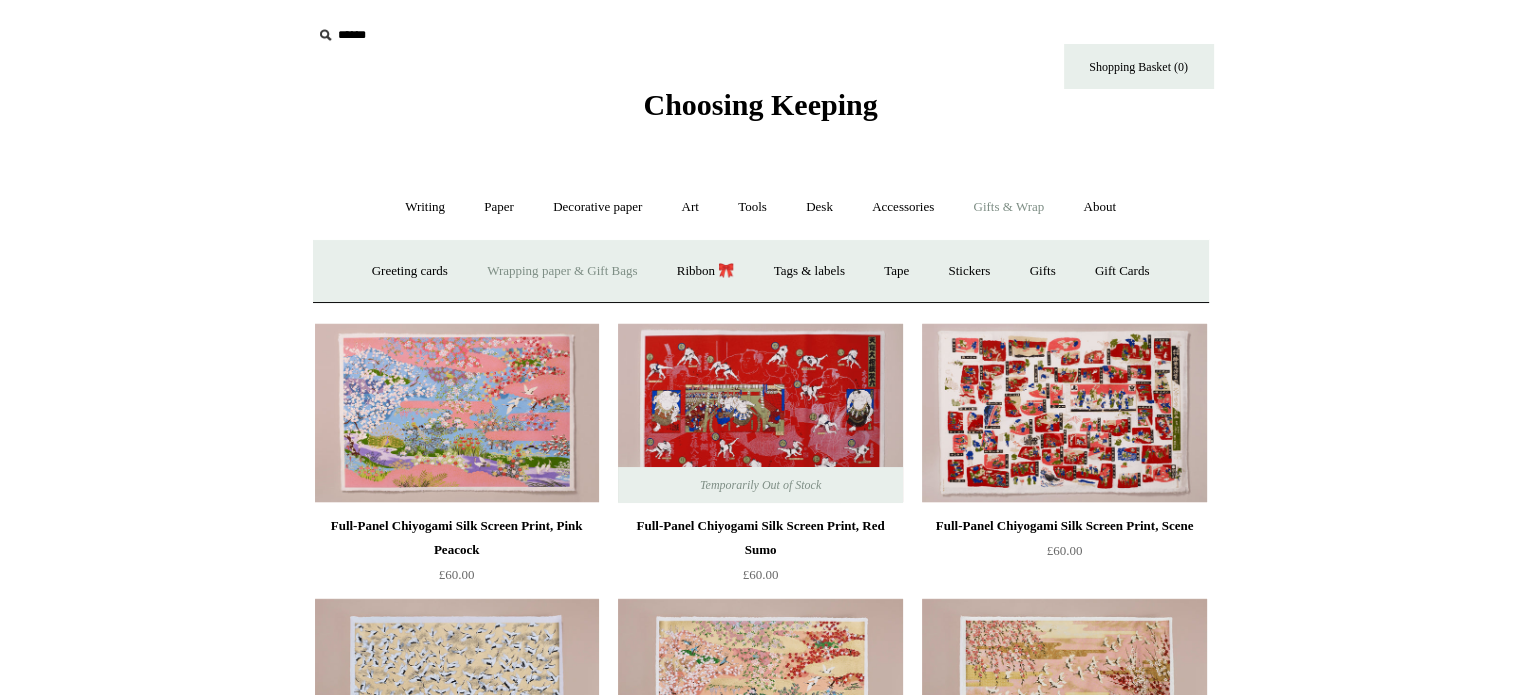 click on "Wrapping paper & Gift Bags" at bounding box center (562, 271) 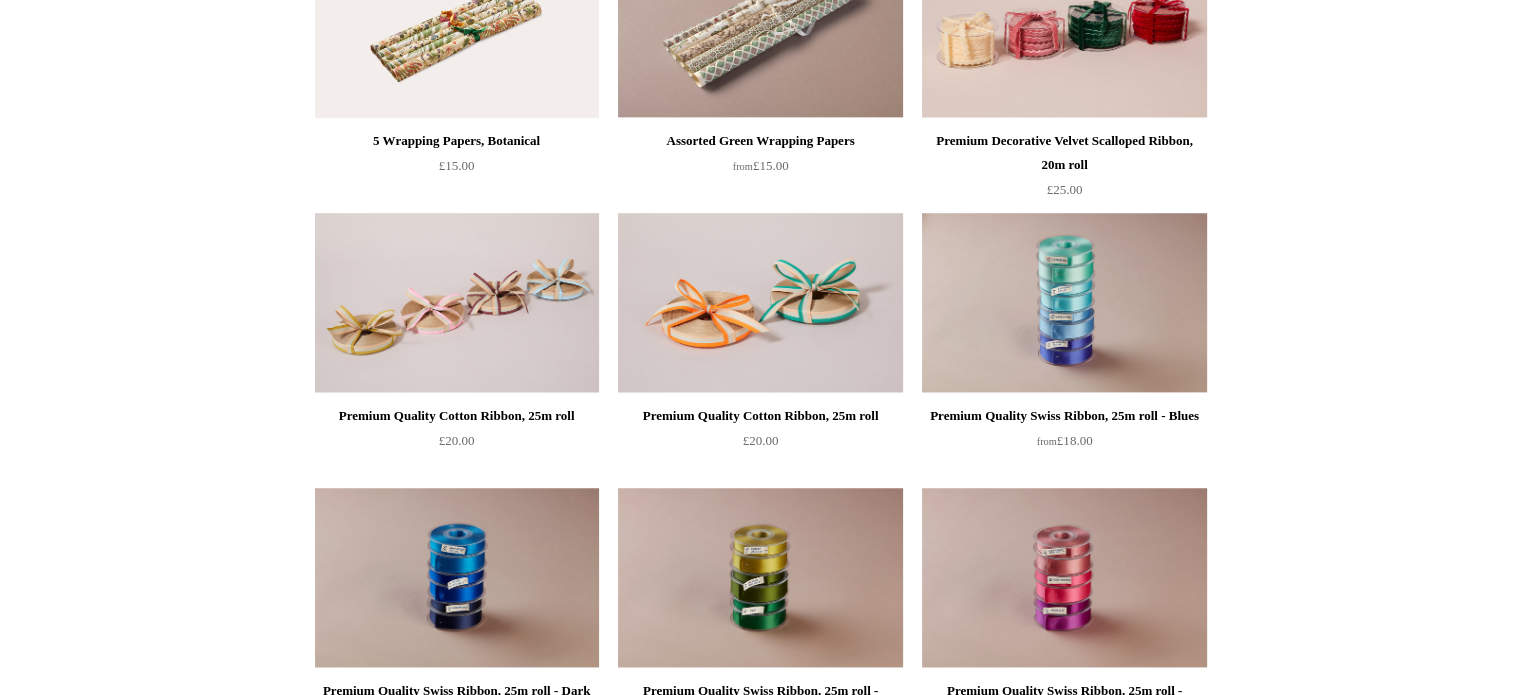 scroll, scrollTop: 1700, scrollLeft: 0, axis: vertical 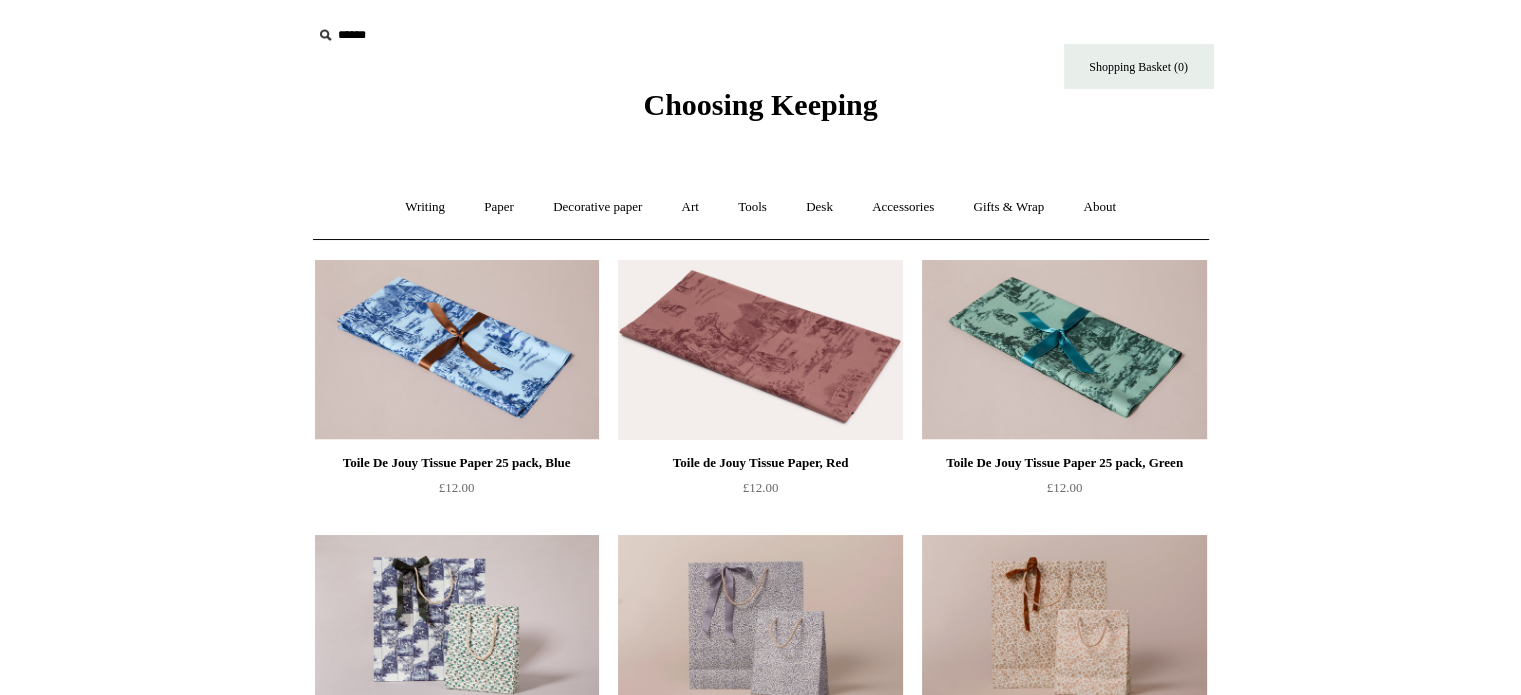 click on "Choosing Keeping" at bounding box center (760, 104) 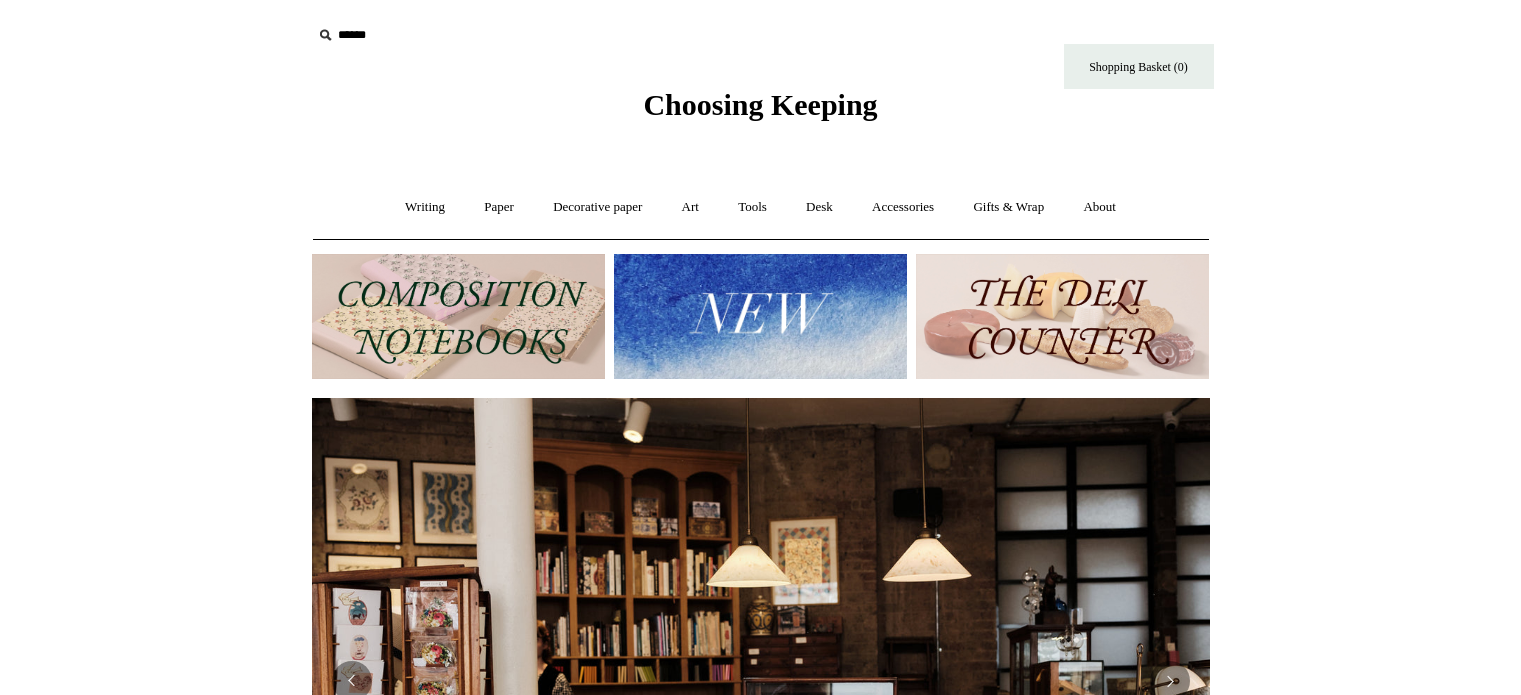 scroll, scrollTop: 0, scrollLeft: 0, axis: both 